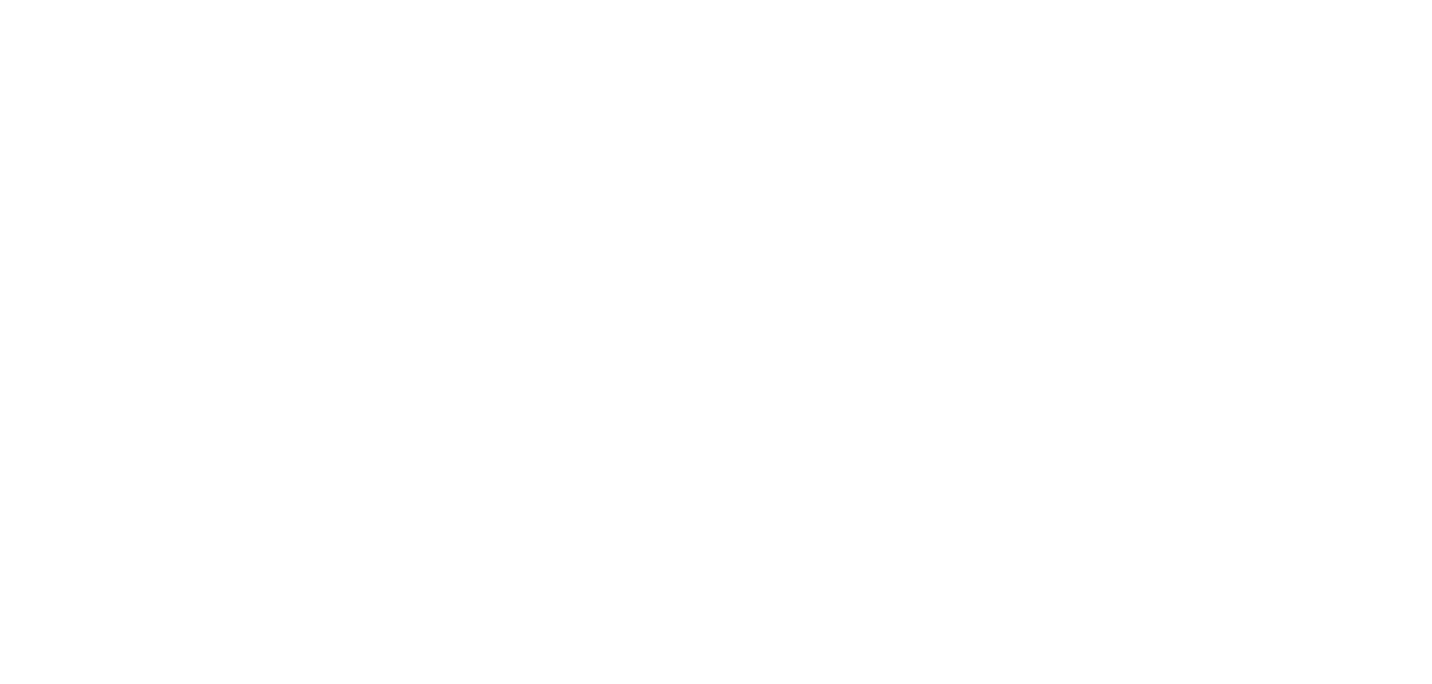 scroll, scrollTop: 0, scrollLeft: 0, axis: both 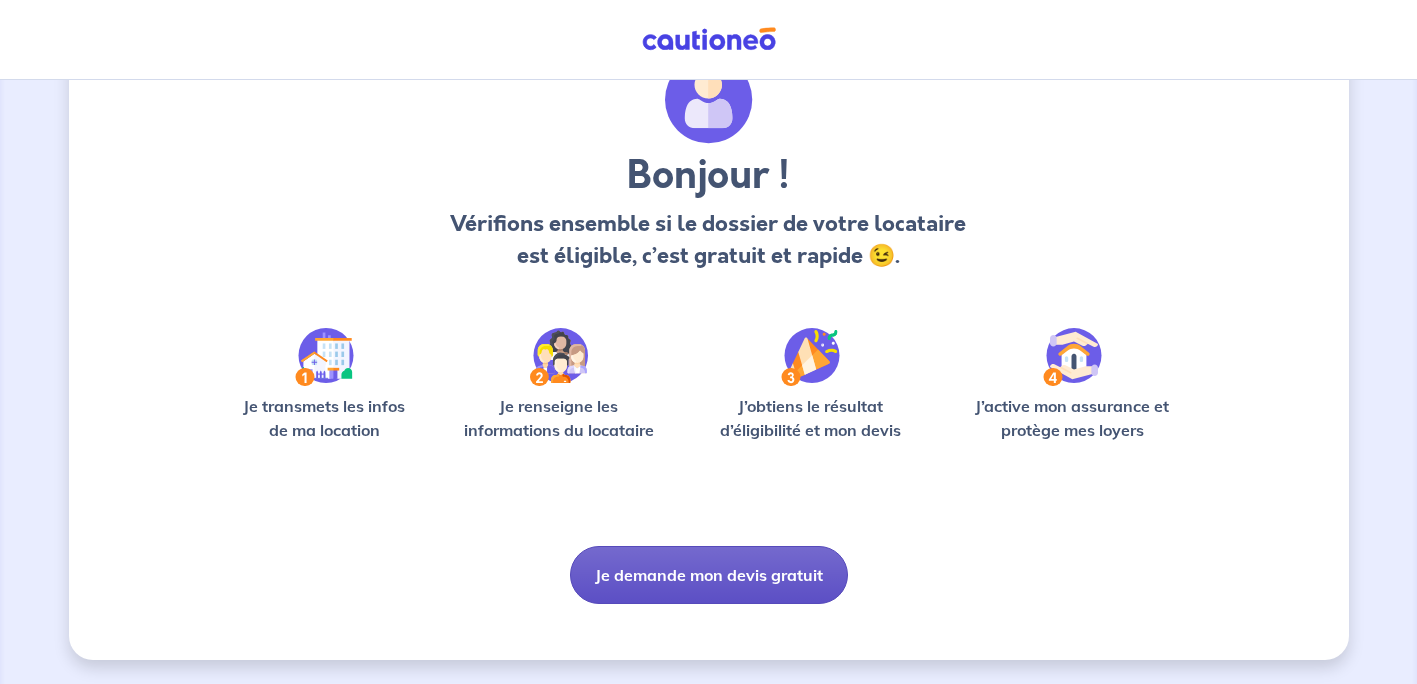 click on "Je demande mon devis gratuit" at bounding box center (709, 575) 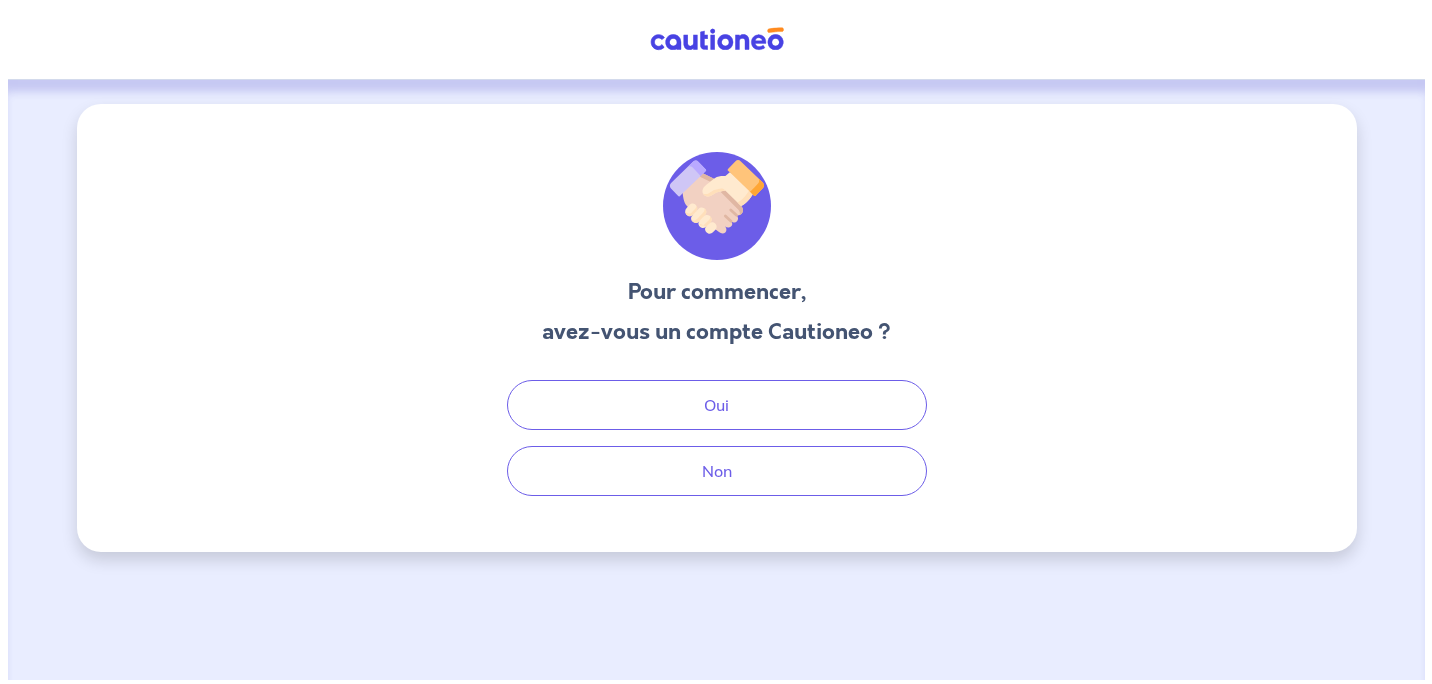 scroll, scrollTop: 0, scrollLeft: 0, axis: both 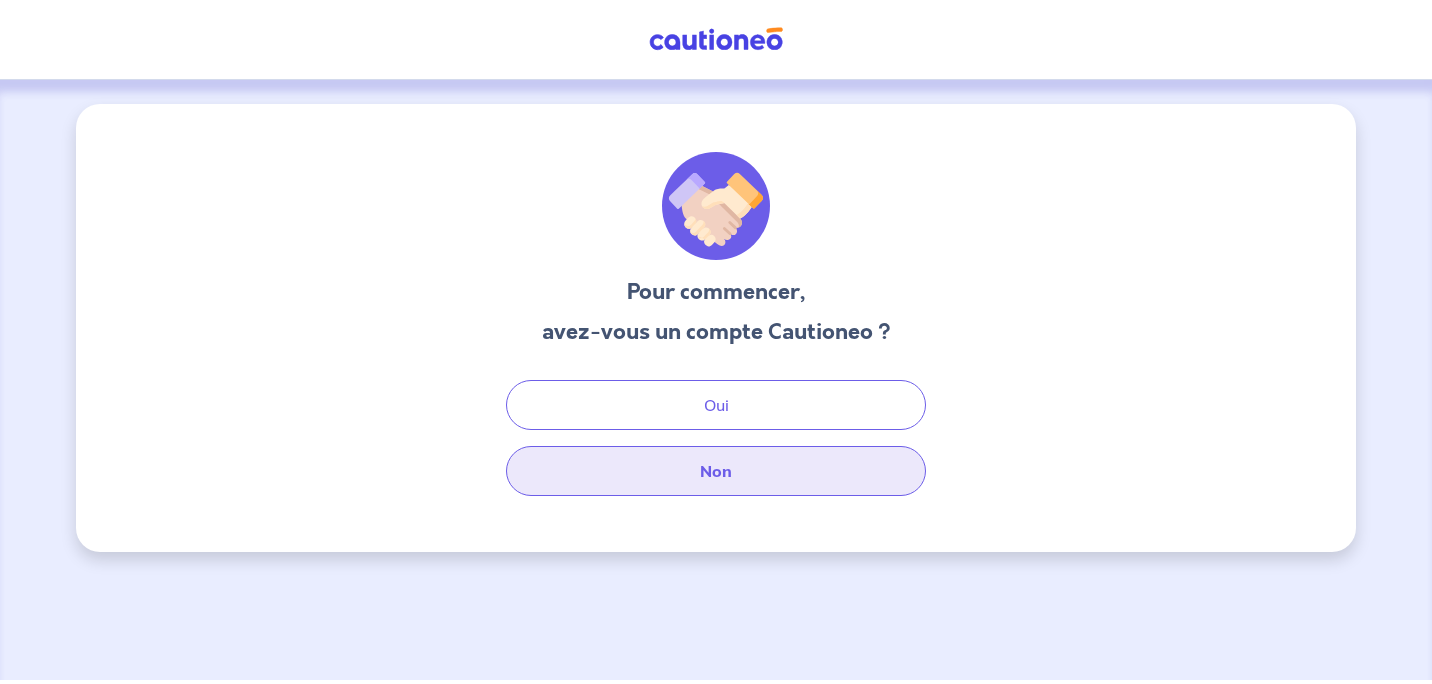 click on "Non" at bounding box center [716, 471] 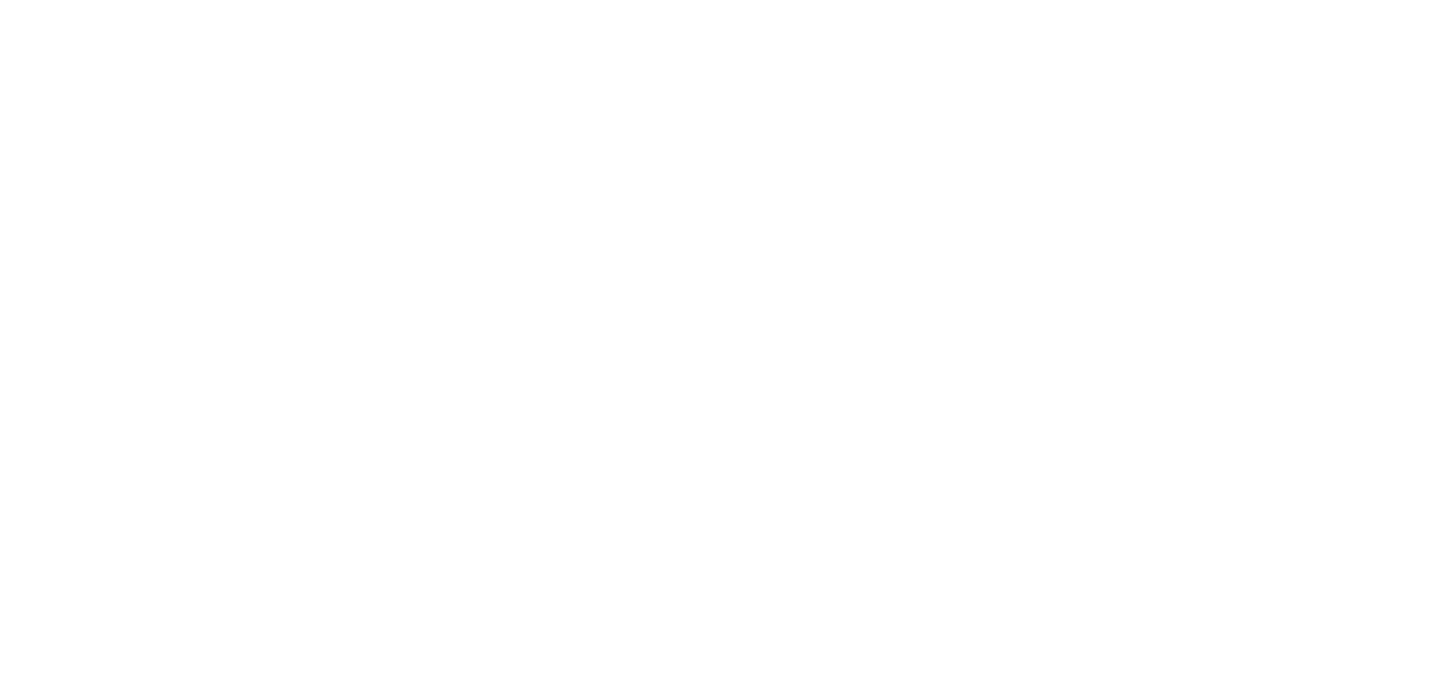 scroll, scrollTop: 0, scrollLeft: 0, axis: both 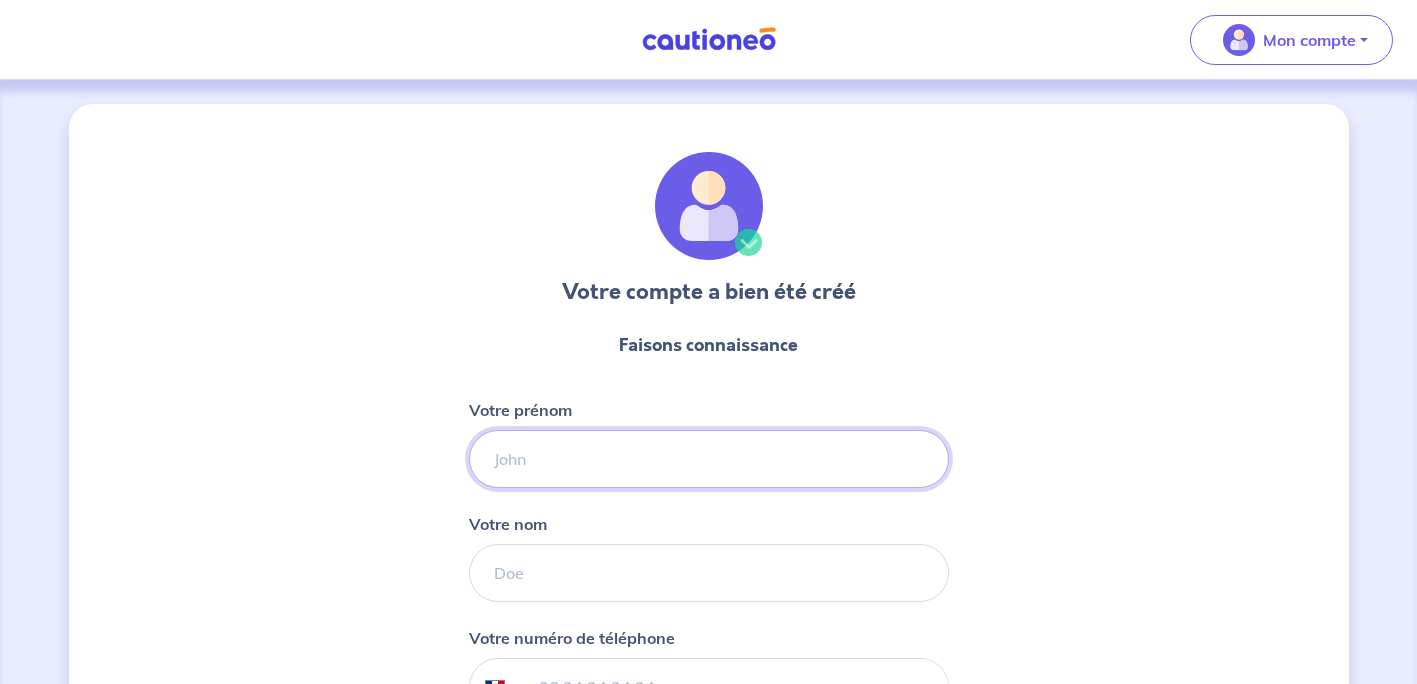 click on "Votre prénom" at bounding box center [709, 459] 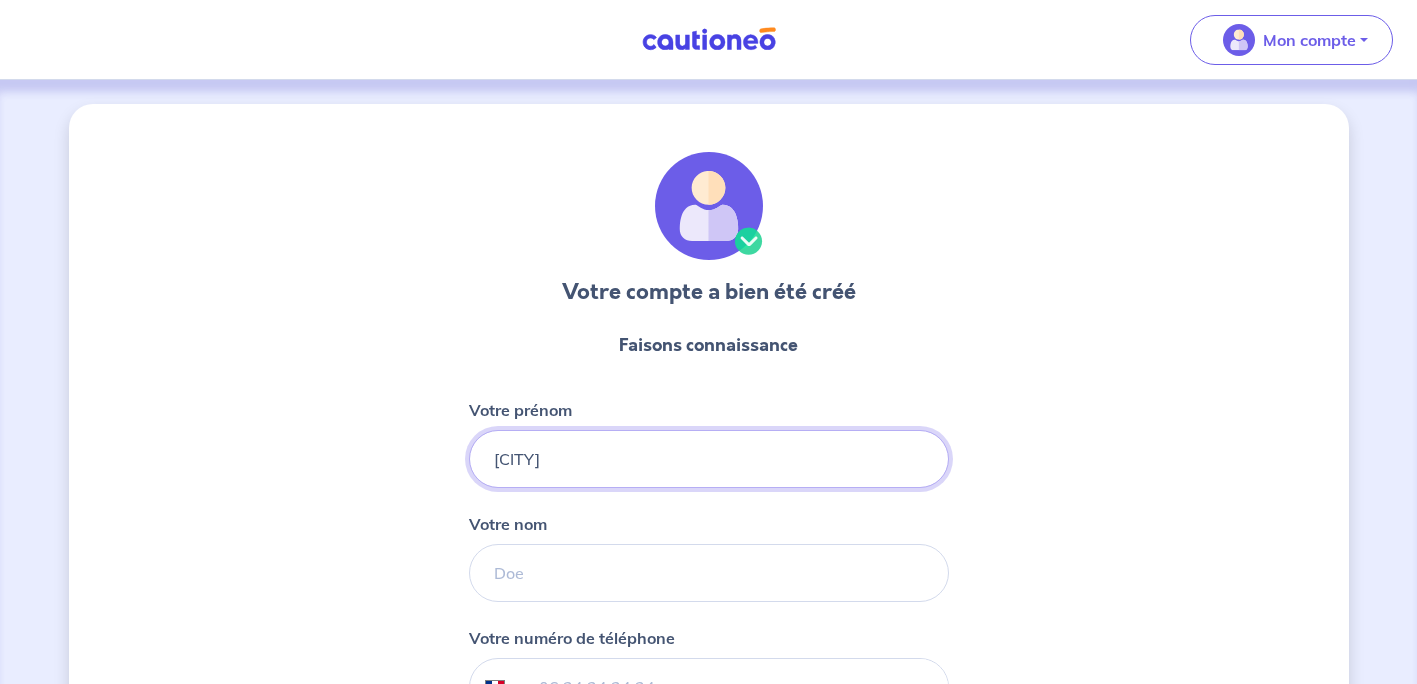 type on "s" 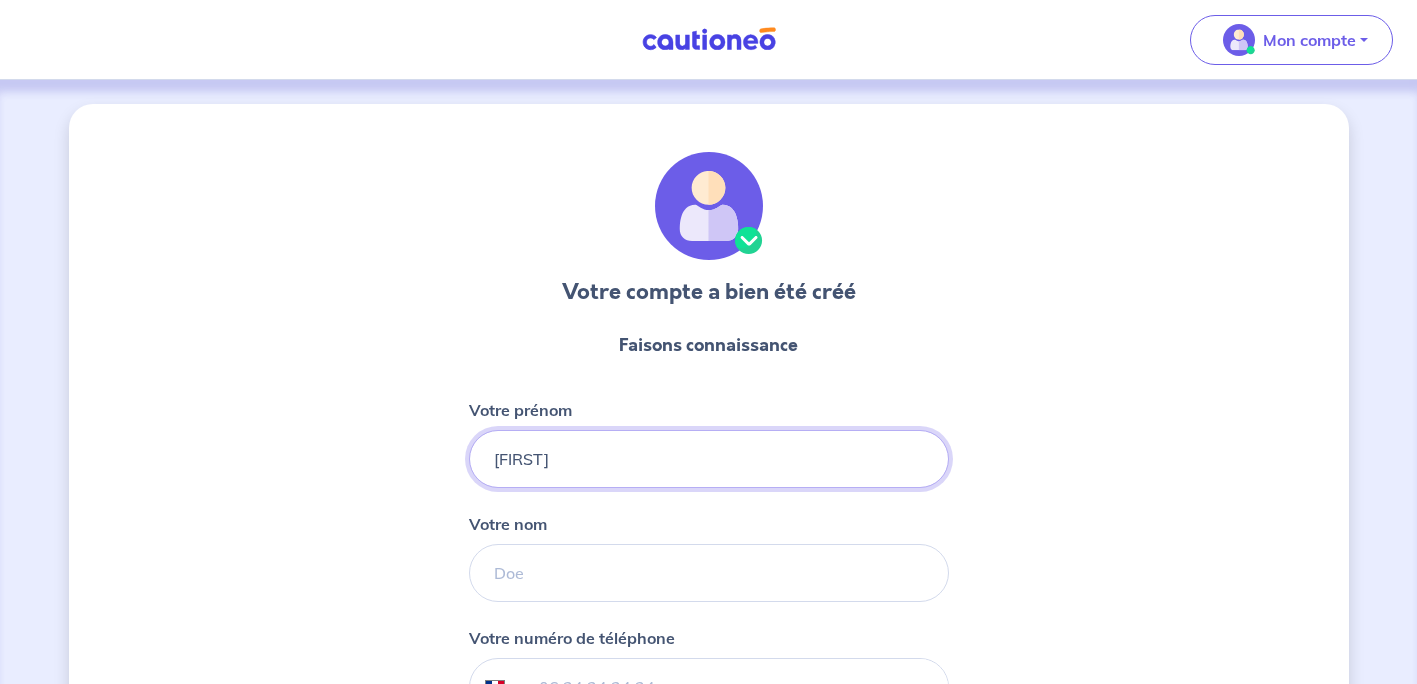 type on "[FIRST]" 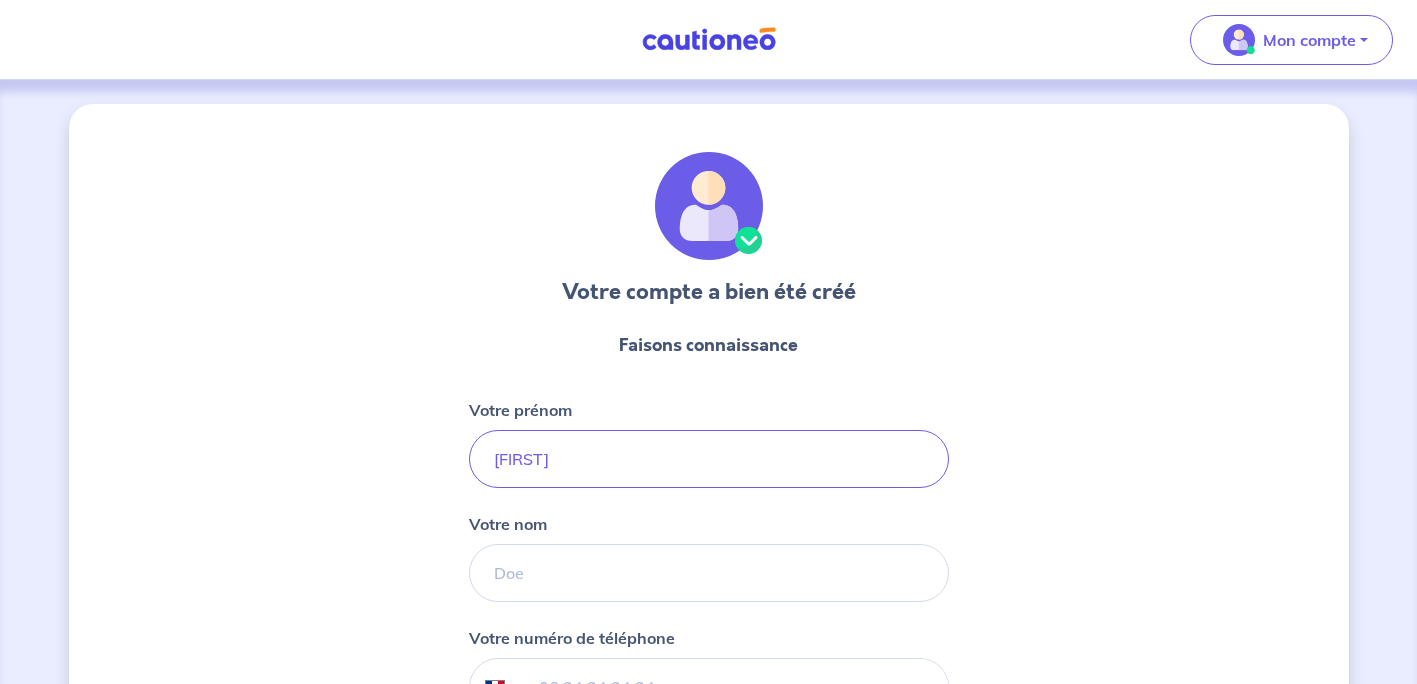 click on "Votre nom" at bounding box center [709, 557] 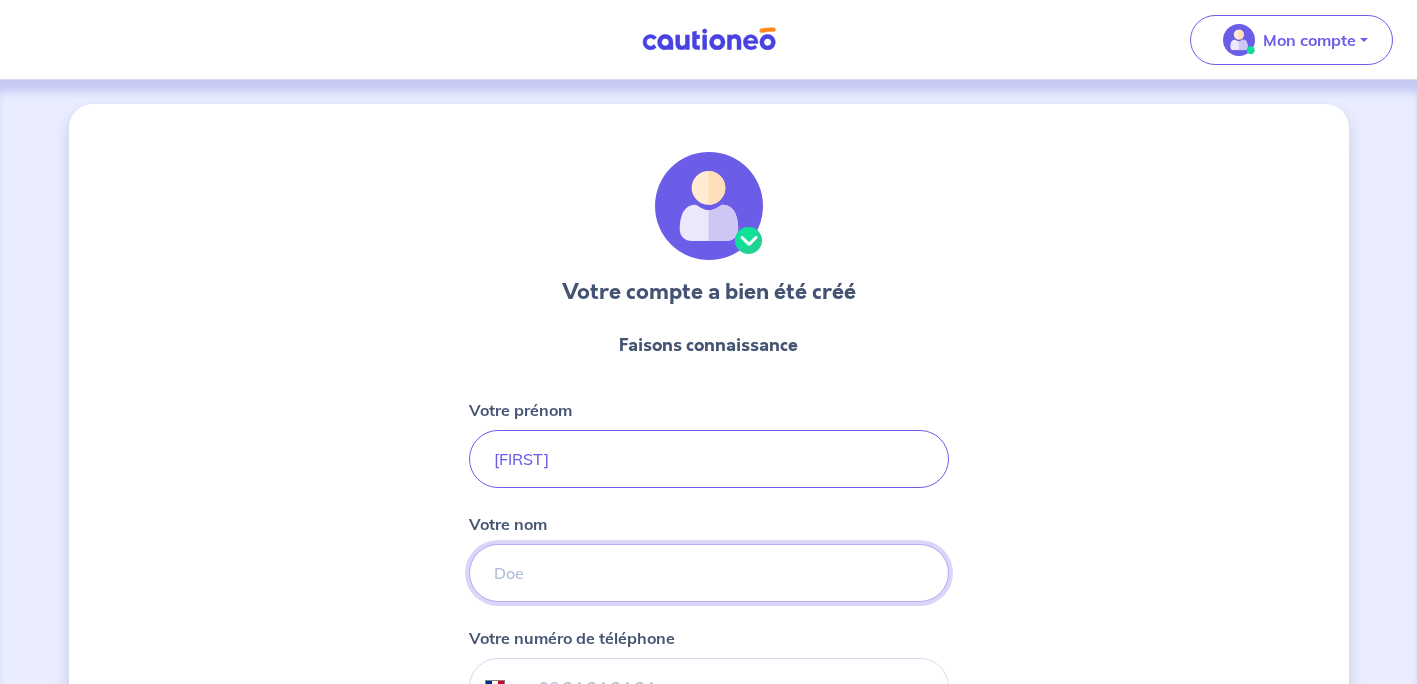 click on "Votre nom" at bounding box center [709, 573] 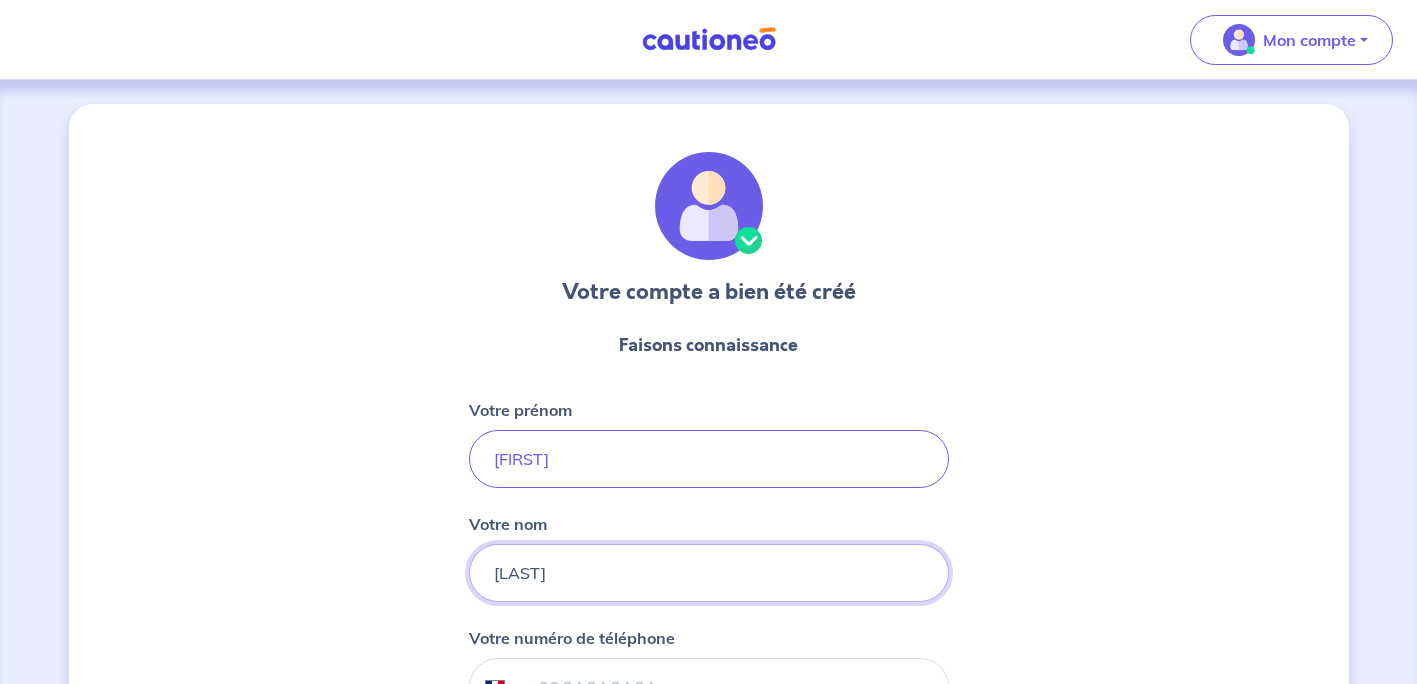 type on "[LAST]" 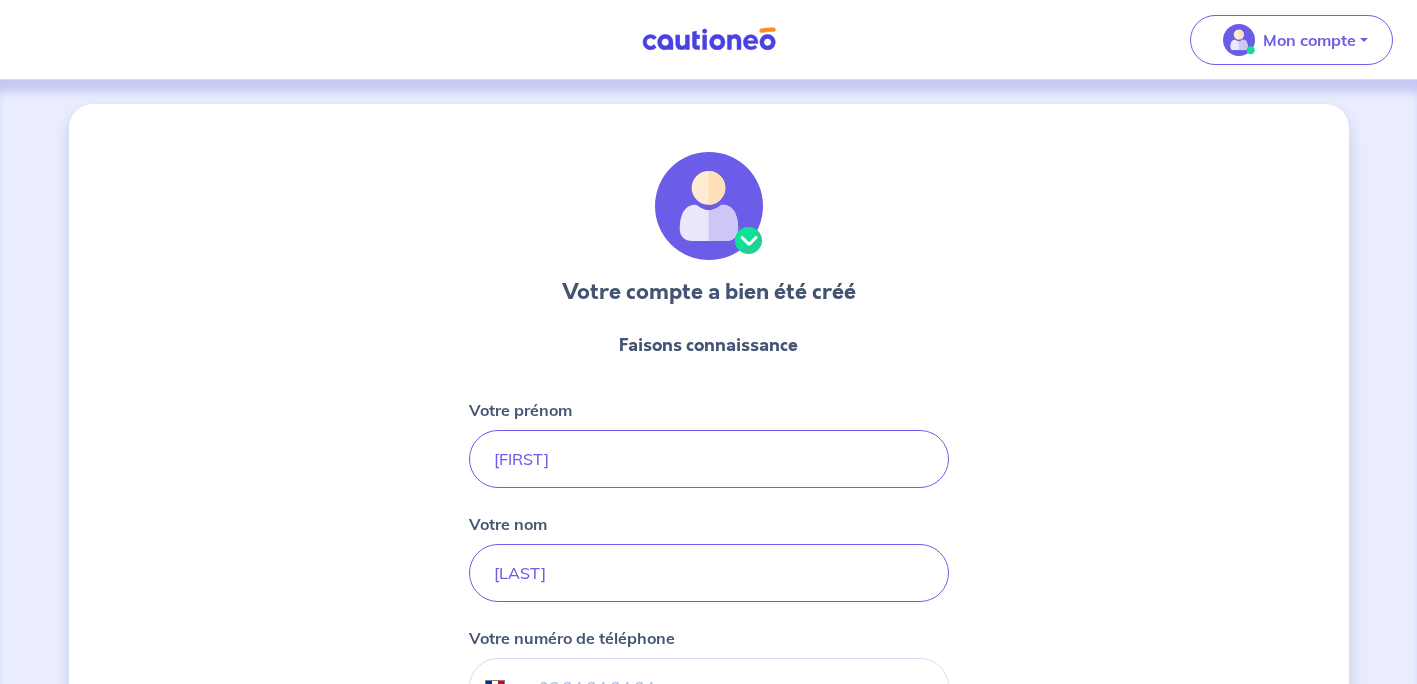 click on "Votre compte a bien été créé Faisons connaissance Votre prénom [FIRST] Votre nom [LAST] Votre numéro de téléphone International Afghanistan Afrique du Sud Albanie Algérie Allemagne Andorre Angola Anguilla Antigua et Barbuda Arabie Saoudite Argentine Arménie Aruba Australie Autriche Azerbaïdjan Bahamas Bahrain Bangladesh Barbade Belgique Belize Bénin Bermudes Bhoutan Biélorussie Bolivie Bosnie-Herzégovine Botswana Brésil Brunéi Bulgarie Burkina Faso Burundi Cambodge Cameroun Canada Cayman Centrafrique Chili Chine (République populaire) Chypre Colombie Comores Congo (République) Corée, République (Corée du Sud) Corée, République populaire démocratique (Corée du Nord) Costa Rica Côte d'Ivoire Croatie Cuba Curaçao Danemark Djibouti Dominicaine (République) Dominique Egypte El Salvador Émirats Arabes Unis Equateur Erythrée Espagne Estonie États-Unis d'Amérique Ethiopie ex-République yougoslave de Macédoine Fidji Finlande France Gabon Gambie Géorgie Ghana" at bounding box center [709, 511] 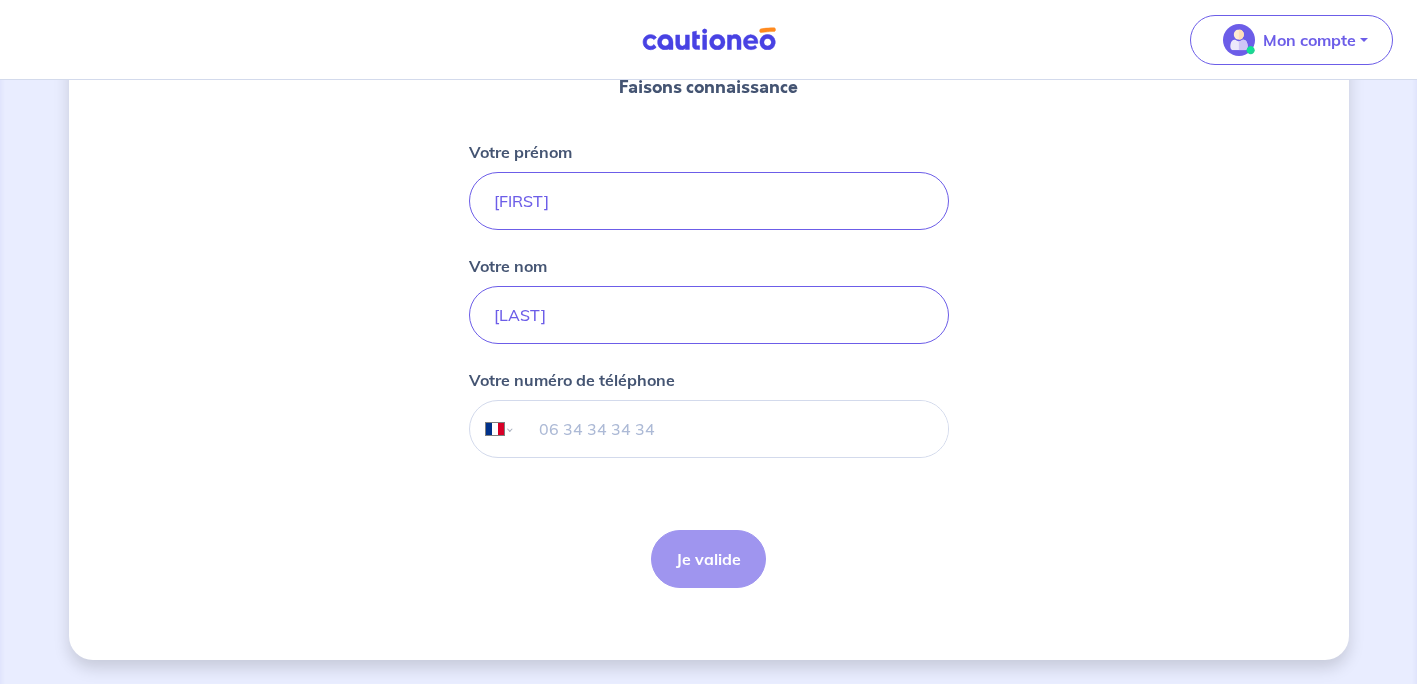click at bounding box center (731, 429) 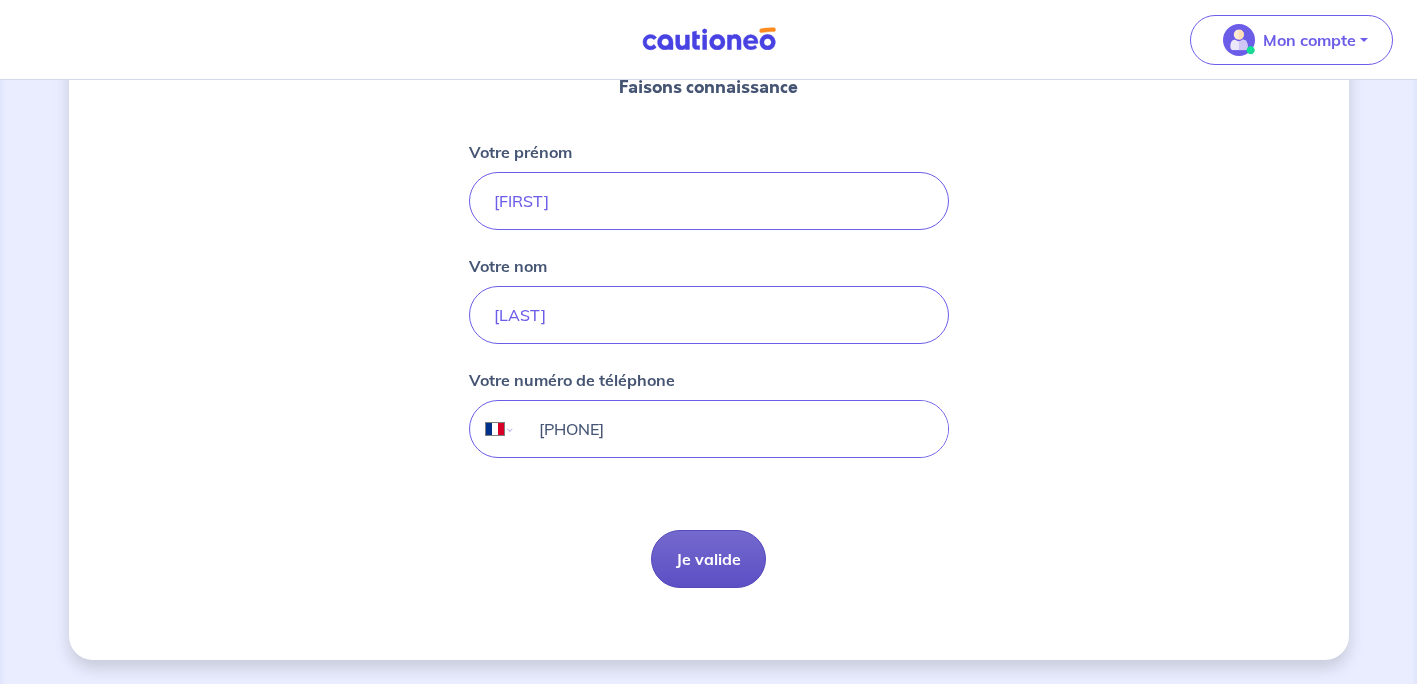 type on "[PHONE]" 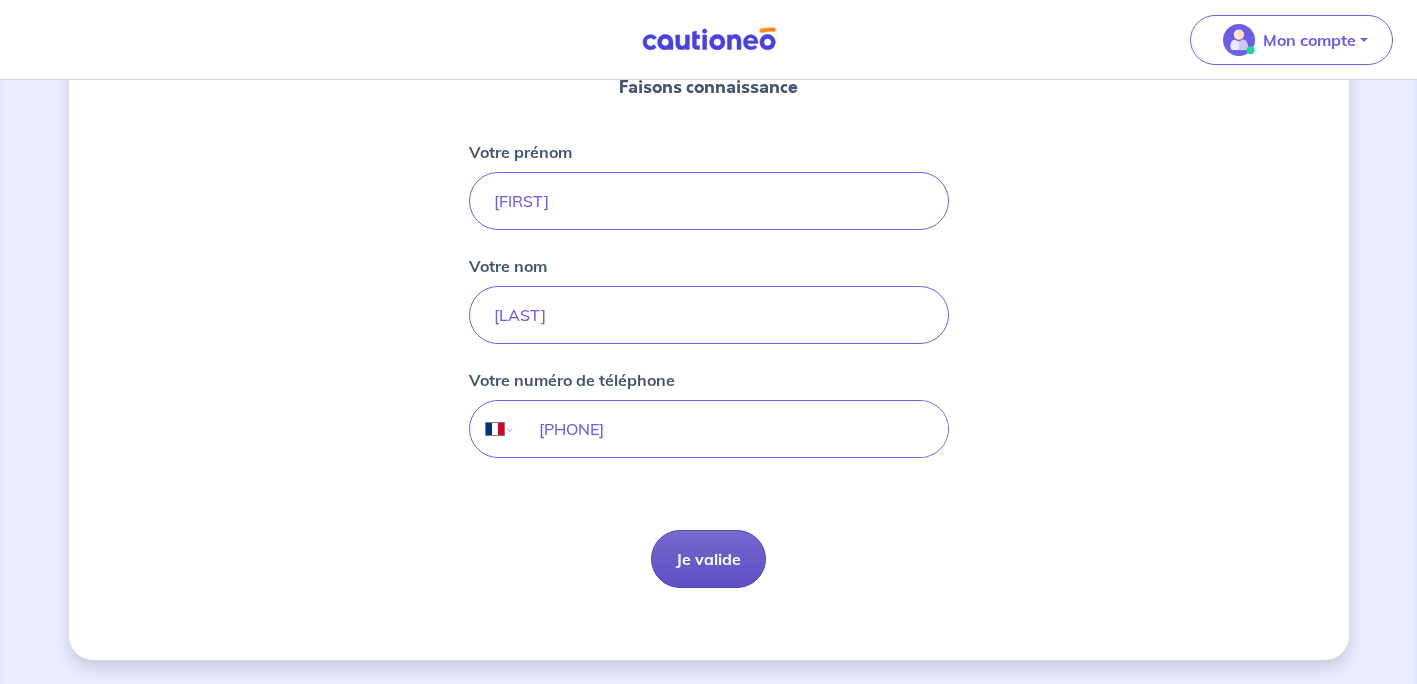 click on "Je valide" at bounding box center (708, 559) 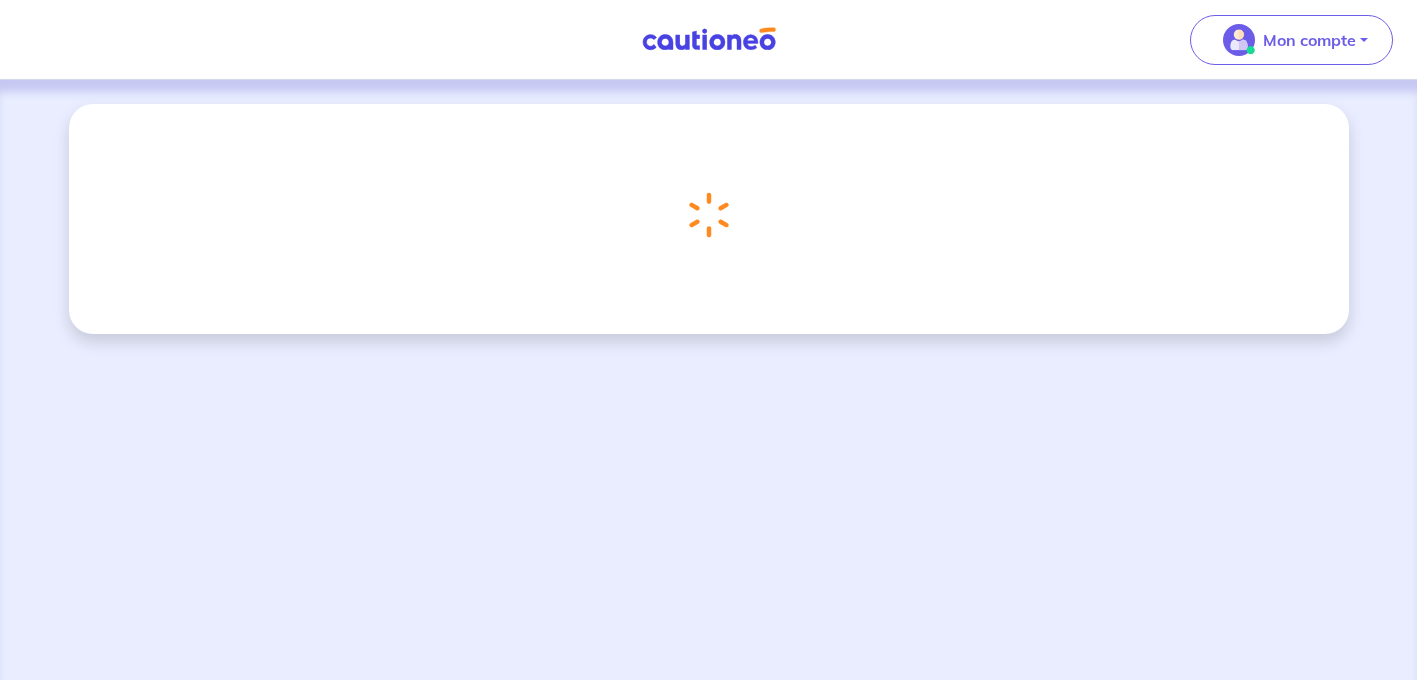 scroll, scrollTop: 0, scrollLeft: 0, axis: both 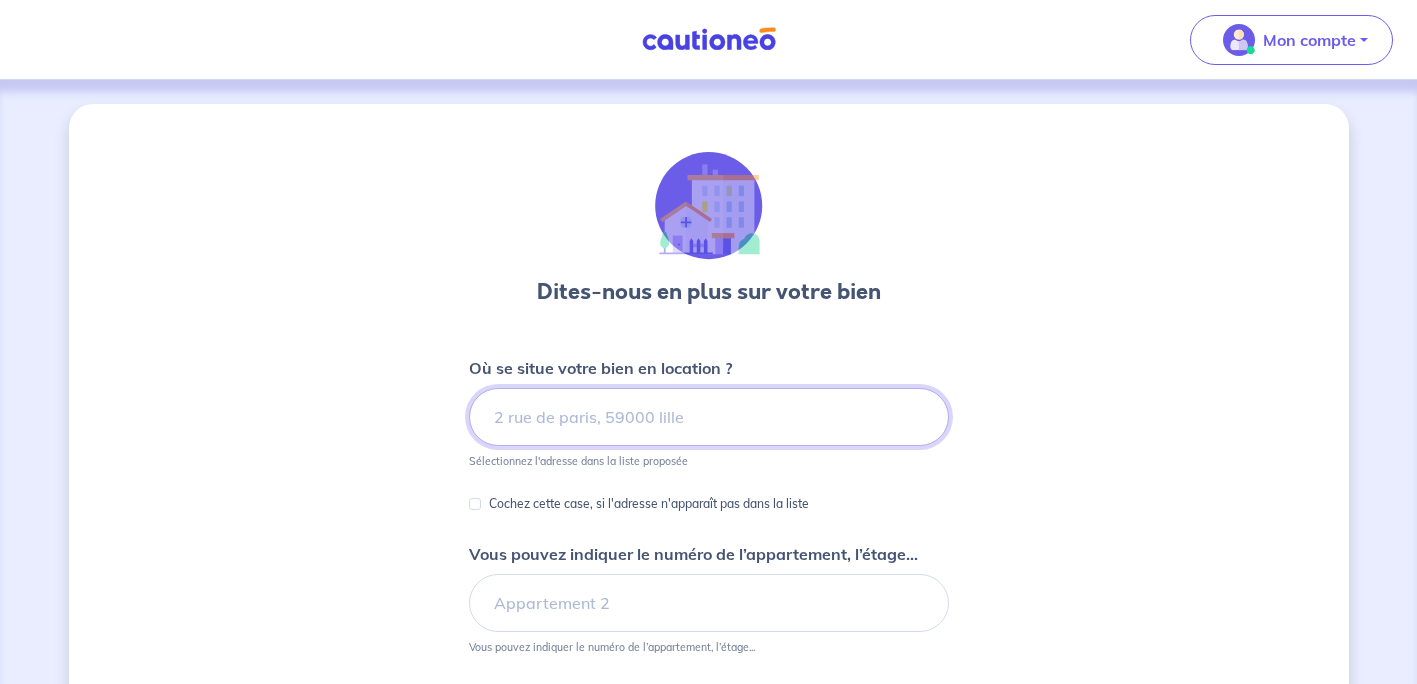 click at bounding box center [709, 417] 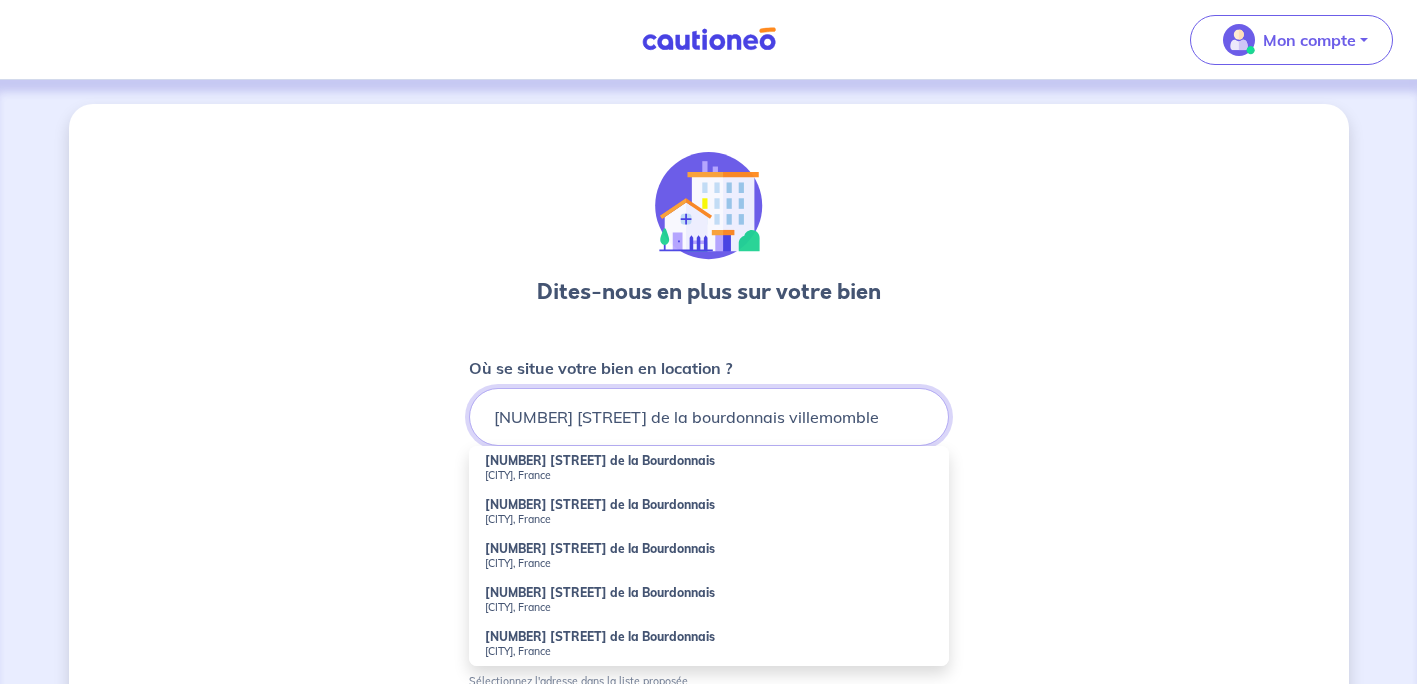 click on "[NUMBER] [STREET] de la bourdonnais villemomble" at bounding box center [709, 417] 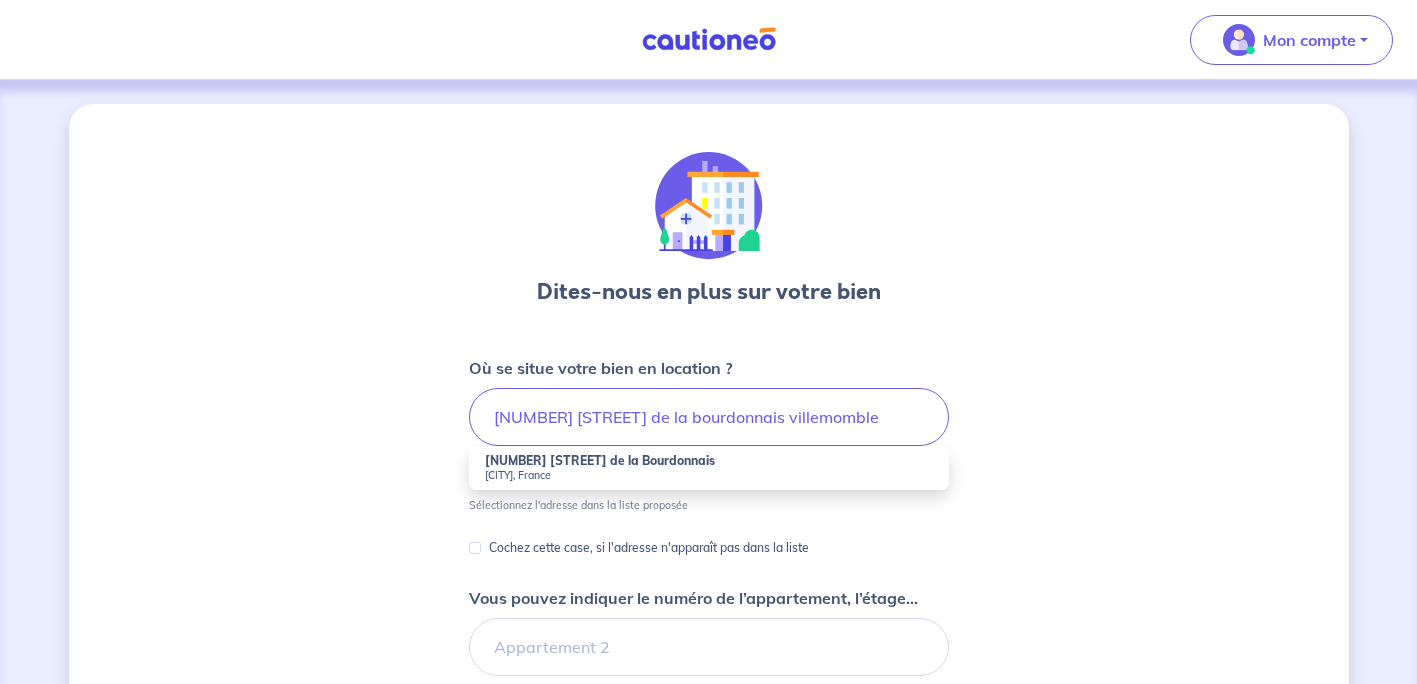 click on "[NUMBER] [STREET] de la Bourdonnais" at bounding box center (600, 460) 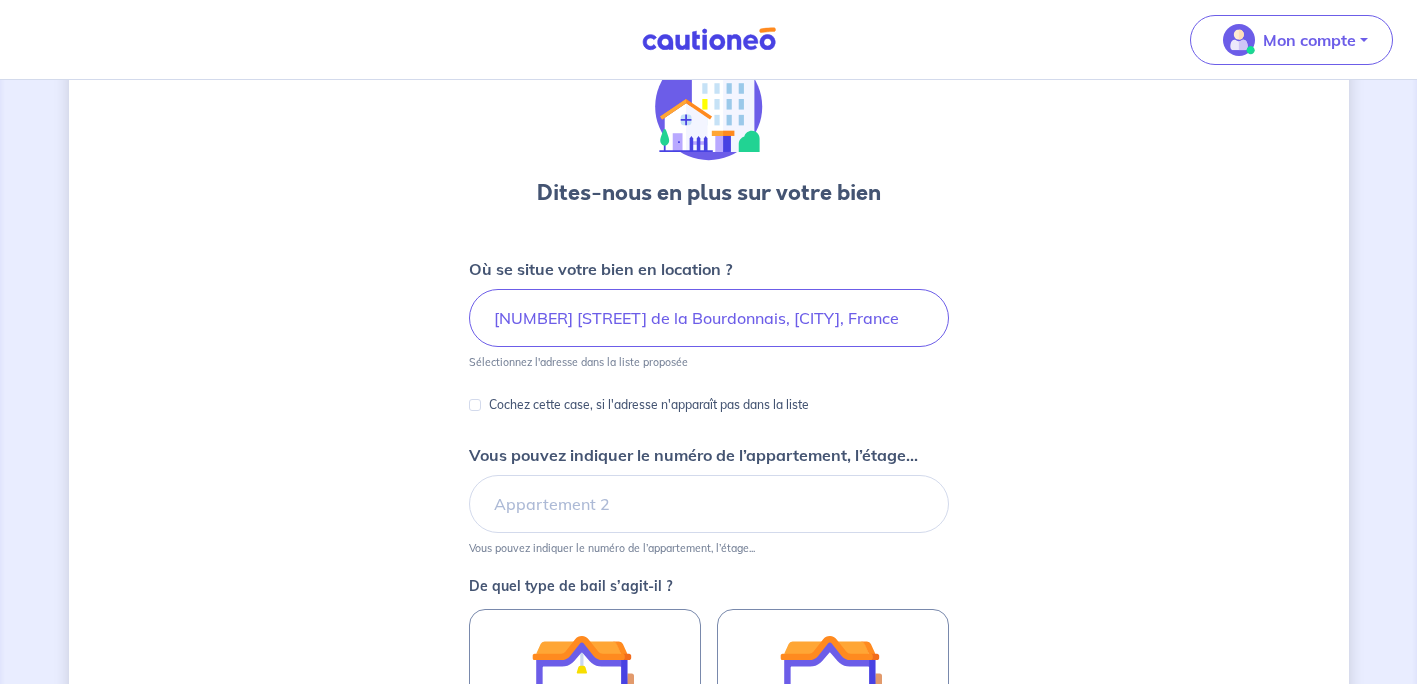 scroll, scrollTop: 100, scrollLeft: 0, axis: vertical 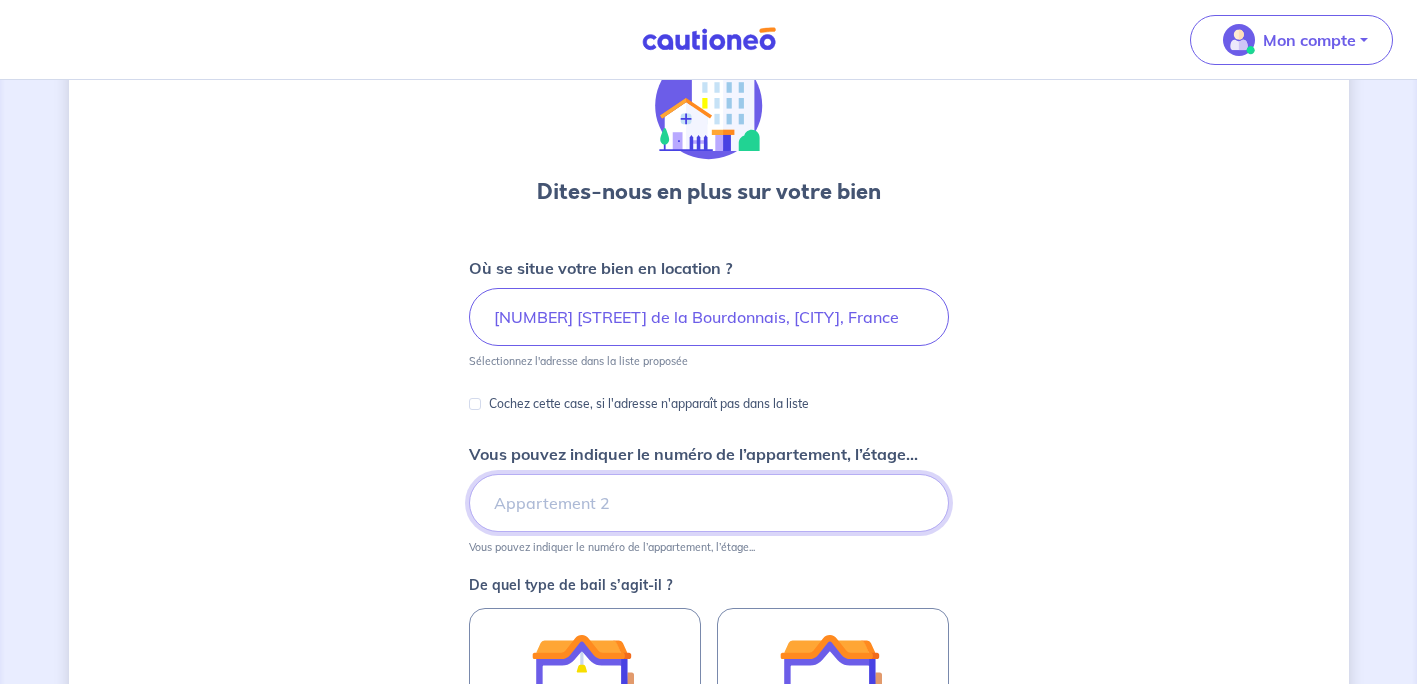 click on "Vous pouvez indiquer le numéro de l’appartement, l’étage..." at bounding box center [709, 503] 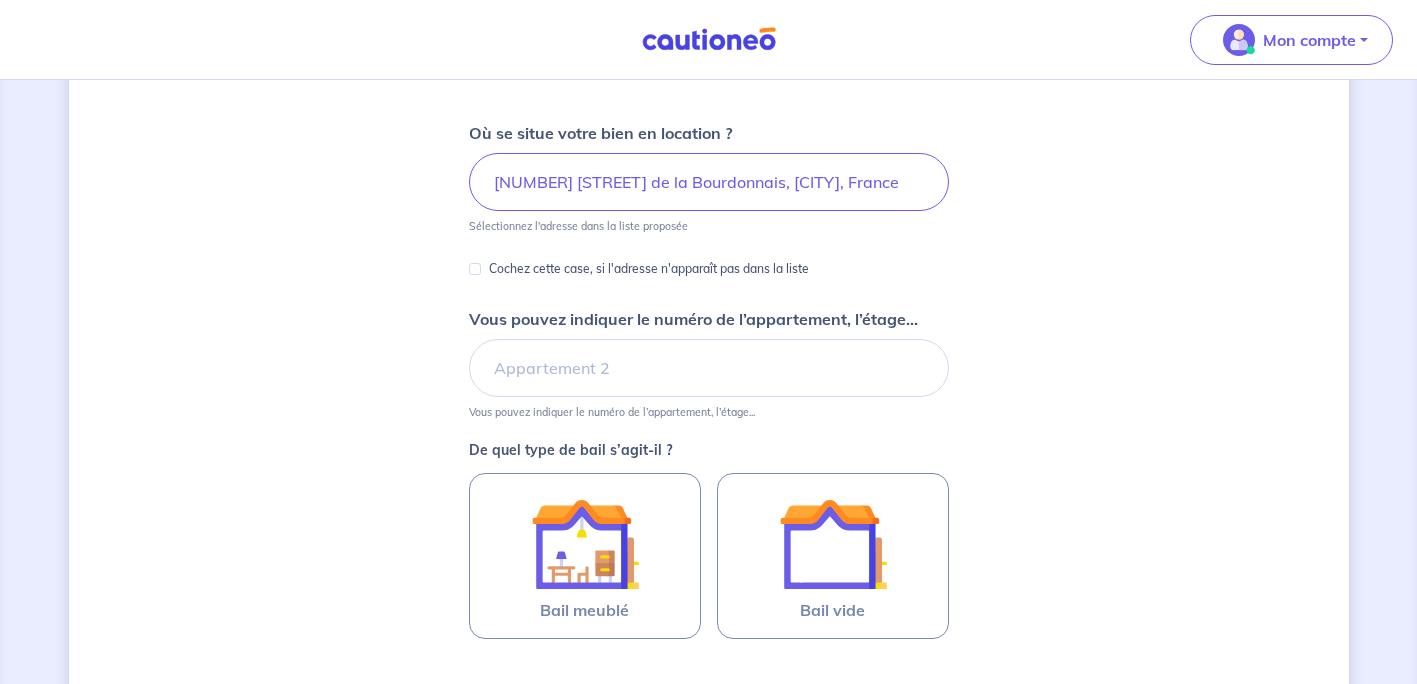scroll, scrollTop: 192, scrollLeft: 0, axis: vertical 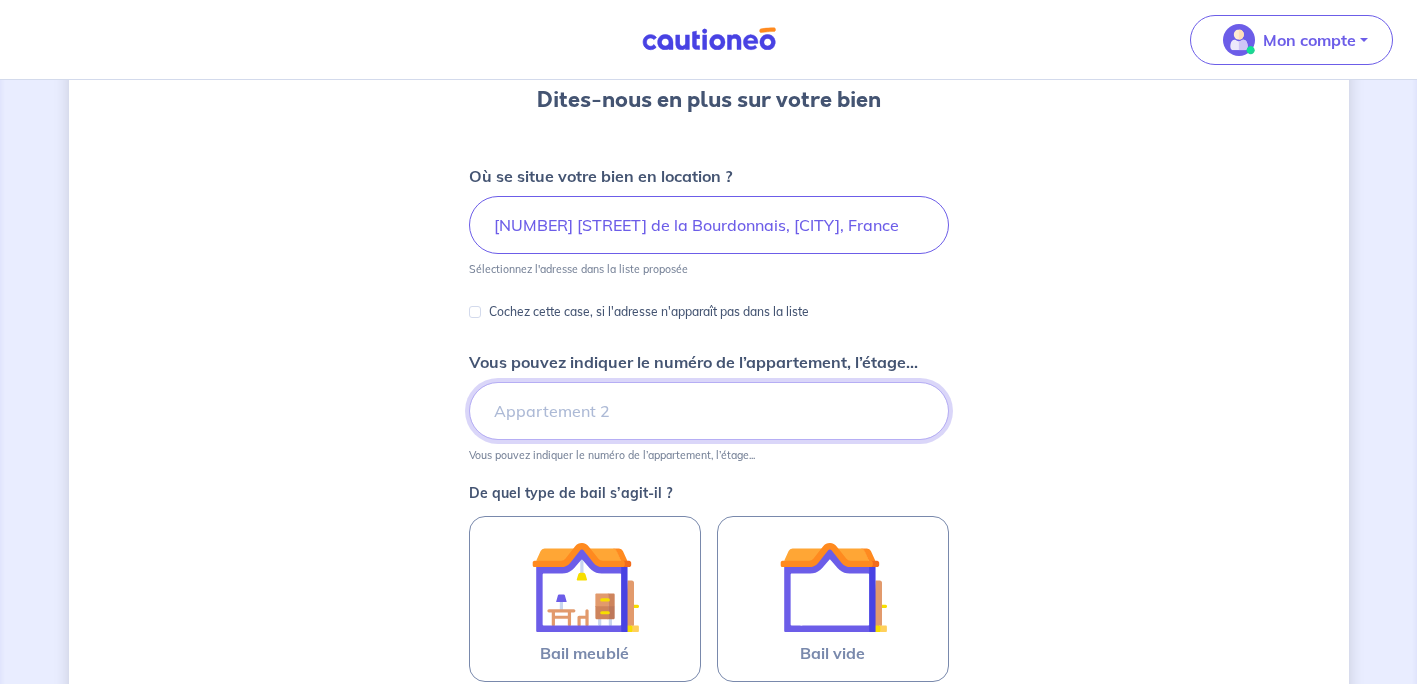 click on "Vous pouvez indiquer le numéro de l’appartement, l’étage..." at bounding box center (709, 411) 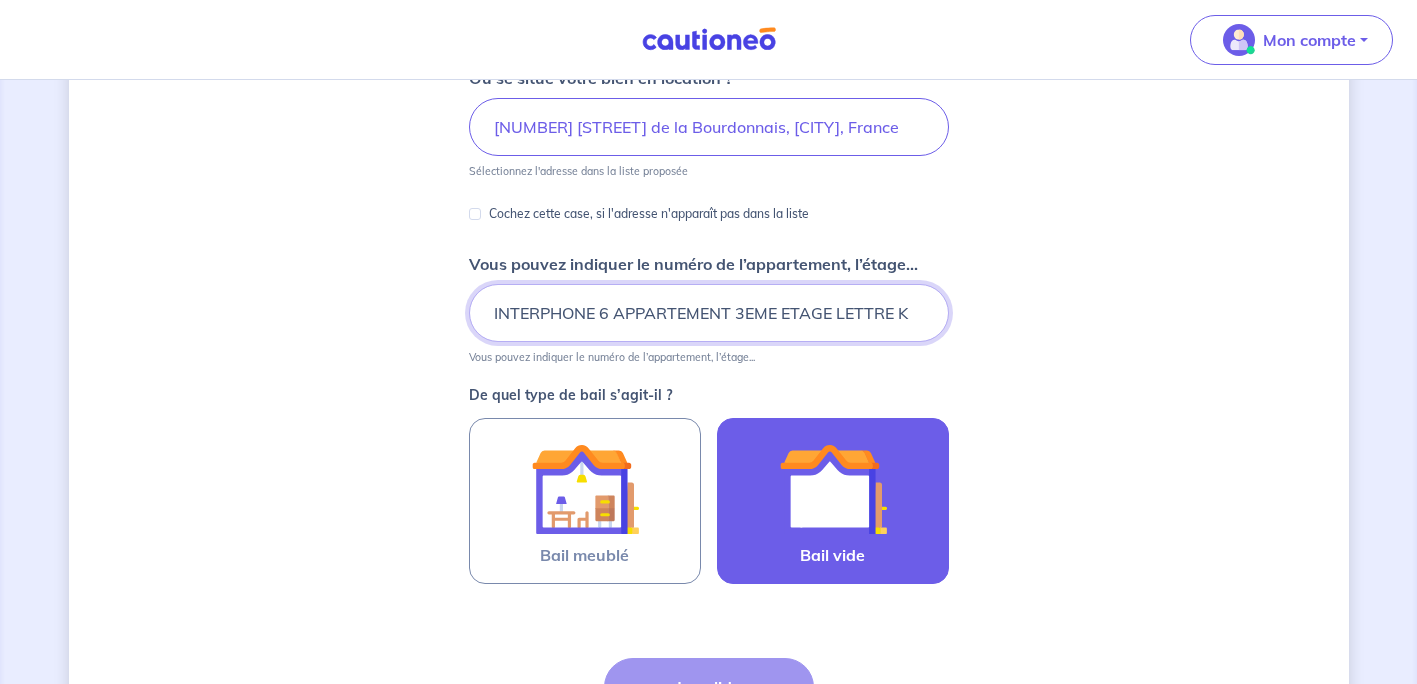 scroll, scrollTop: 292, scrollLeft: 0, axis: vertical 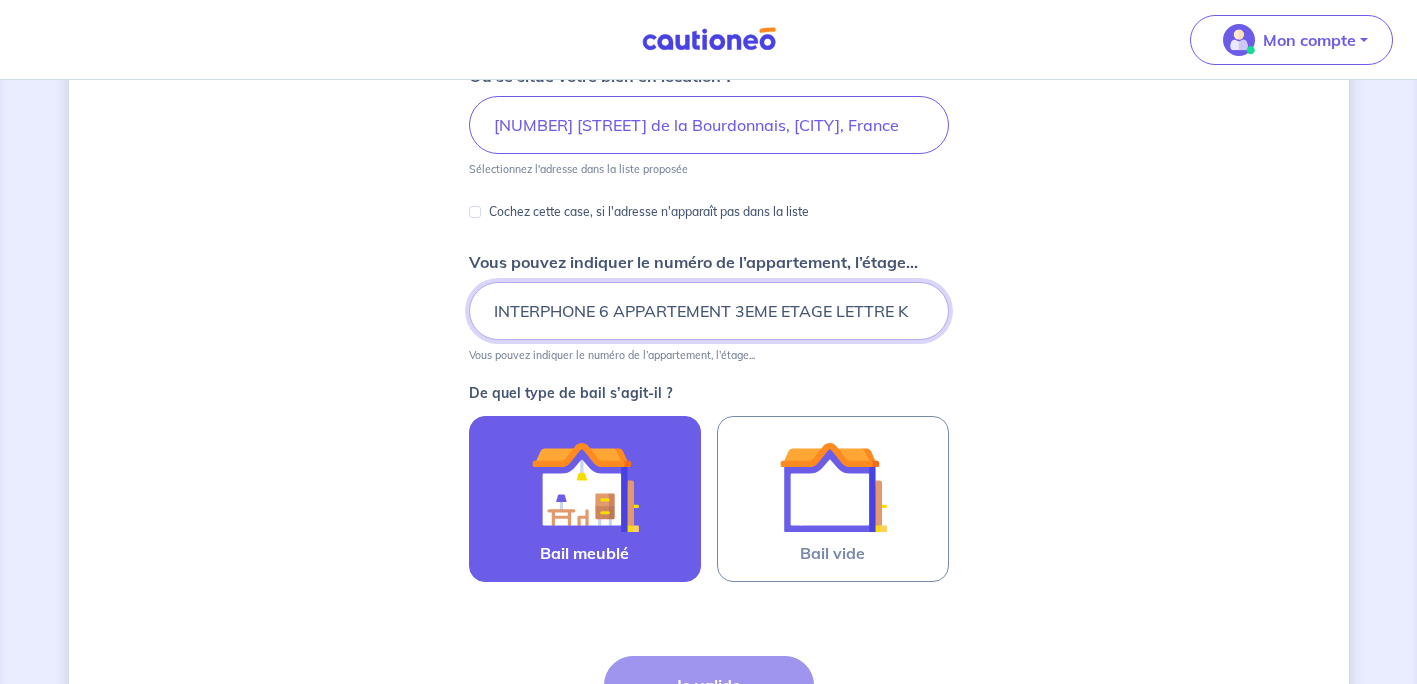 type on "INTERPHONE 6 APPARTEMENT 3EME ETAGE LETTRE K" 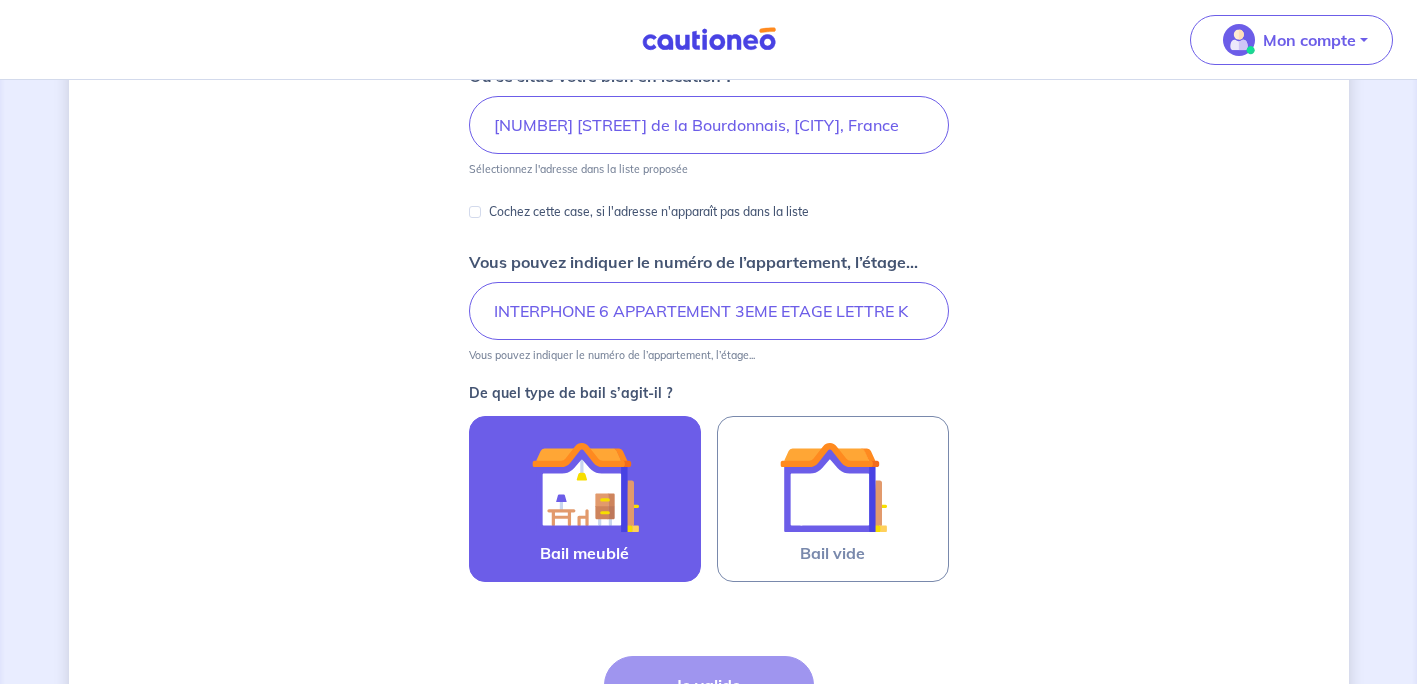 click at bounding box center (585, 487) 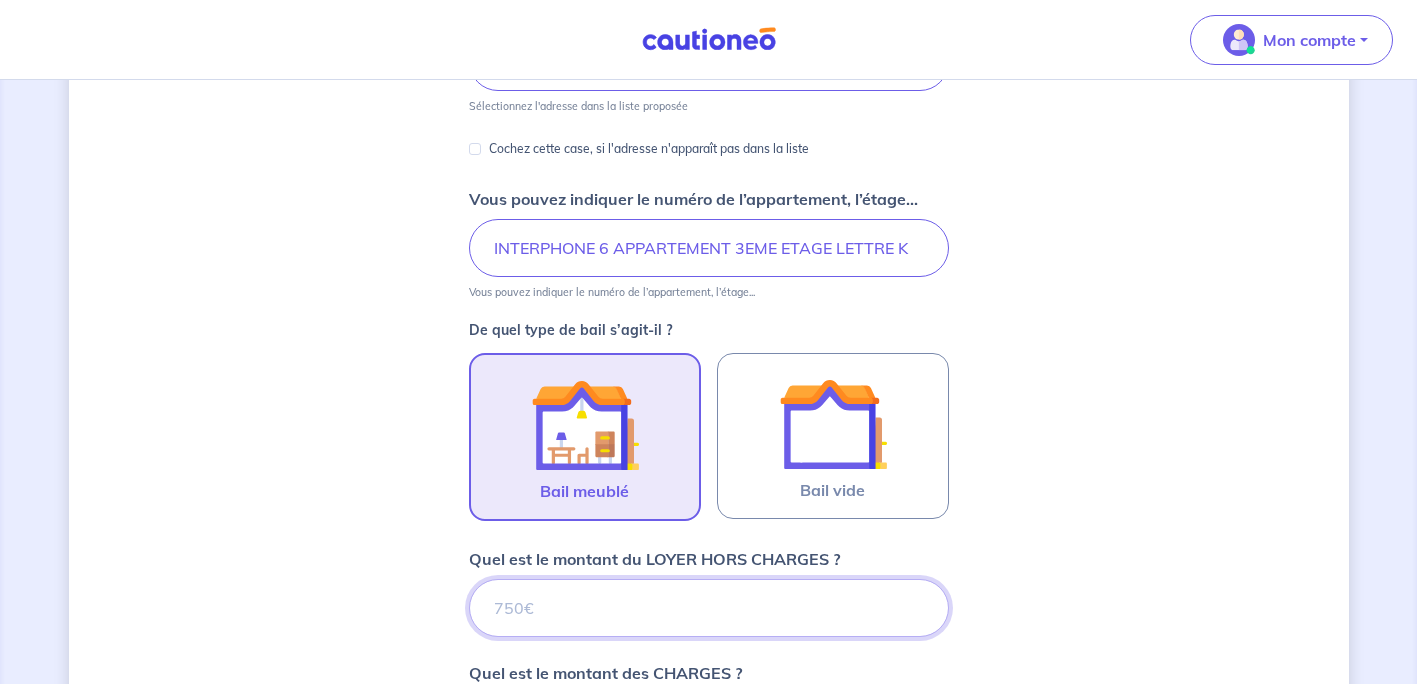 scroll, scrollTop: 508, scrollLeft: 0, axis: vertical 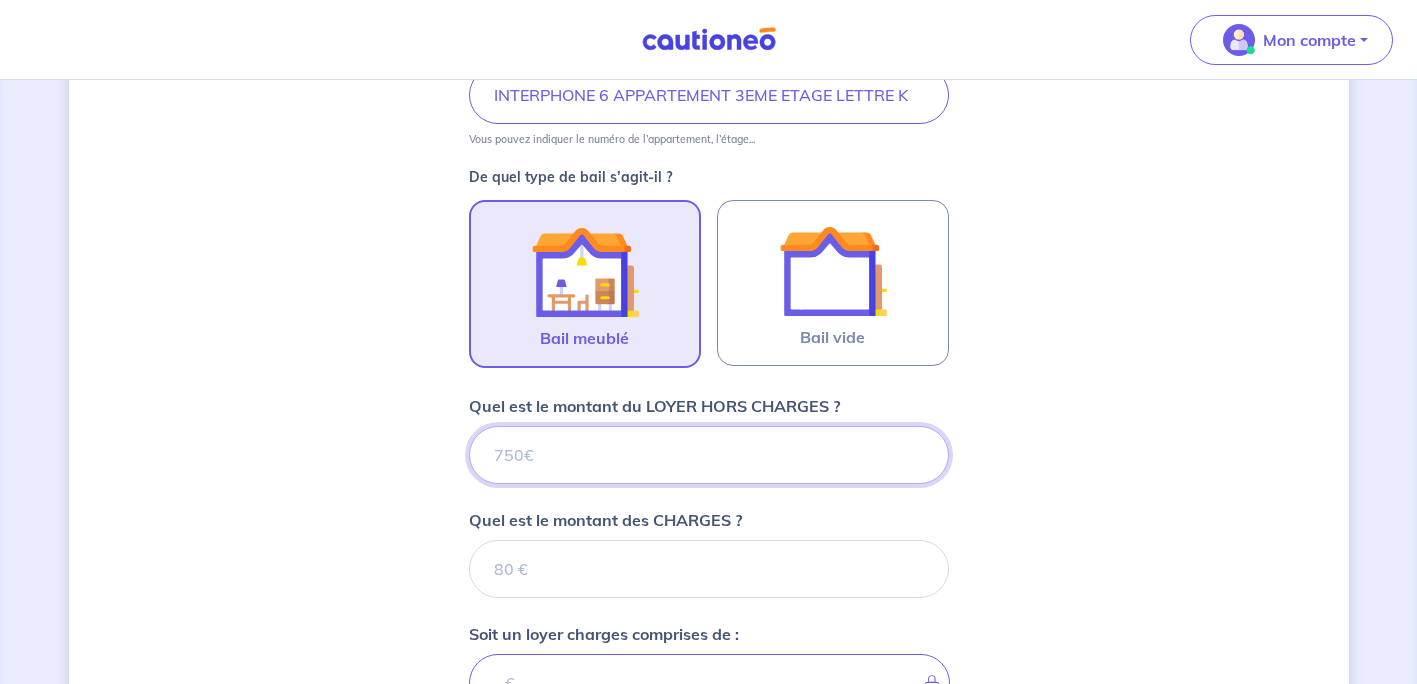 click on "Quel est le montant du LOYER HORS CHARGES ?" at bounding box center (709, 455) 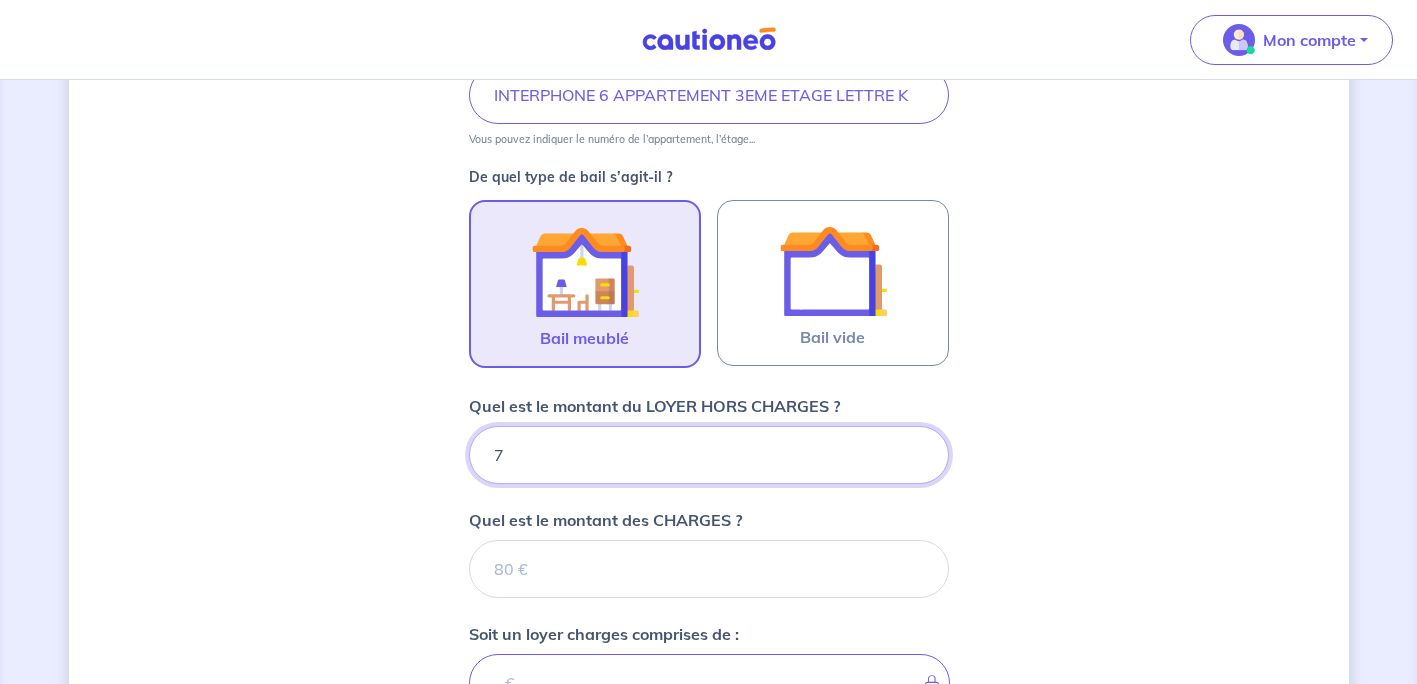 type on "76" 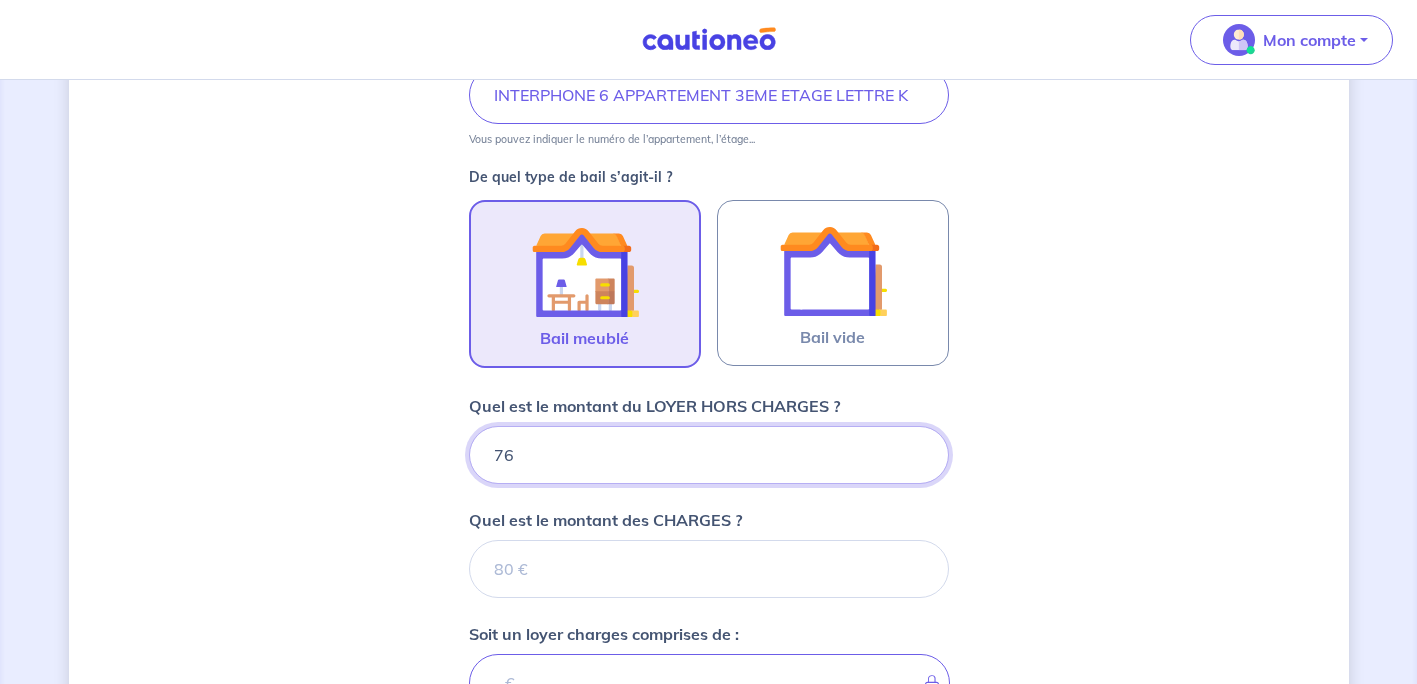 type 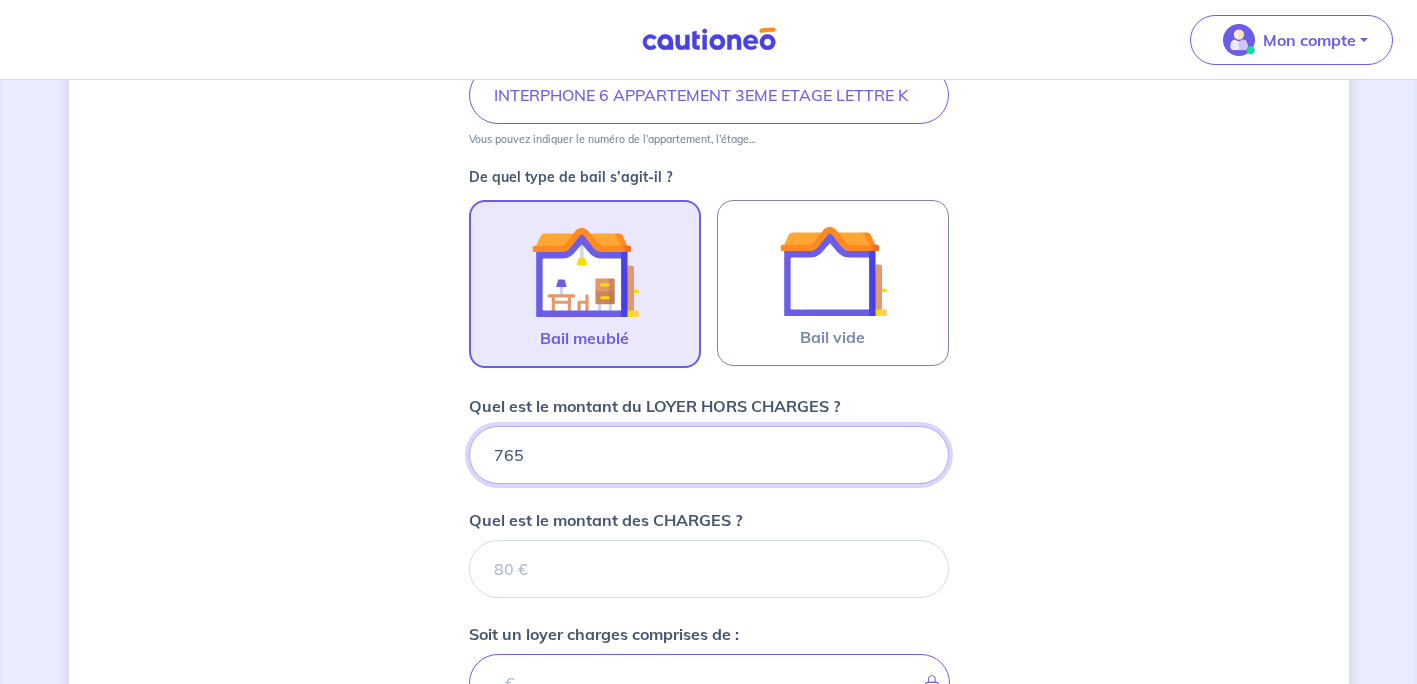 type 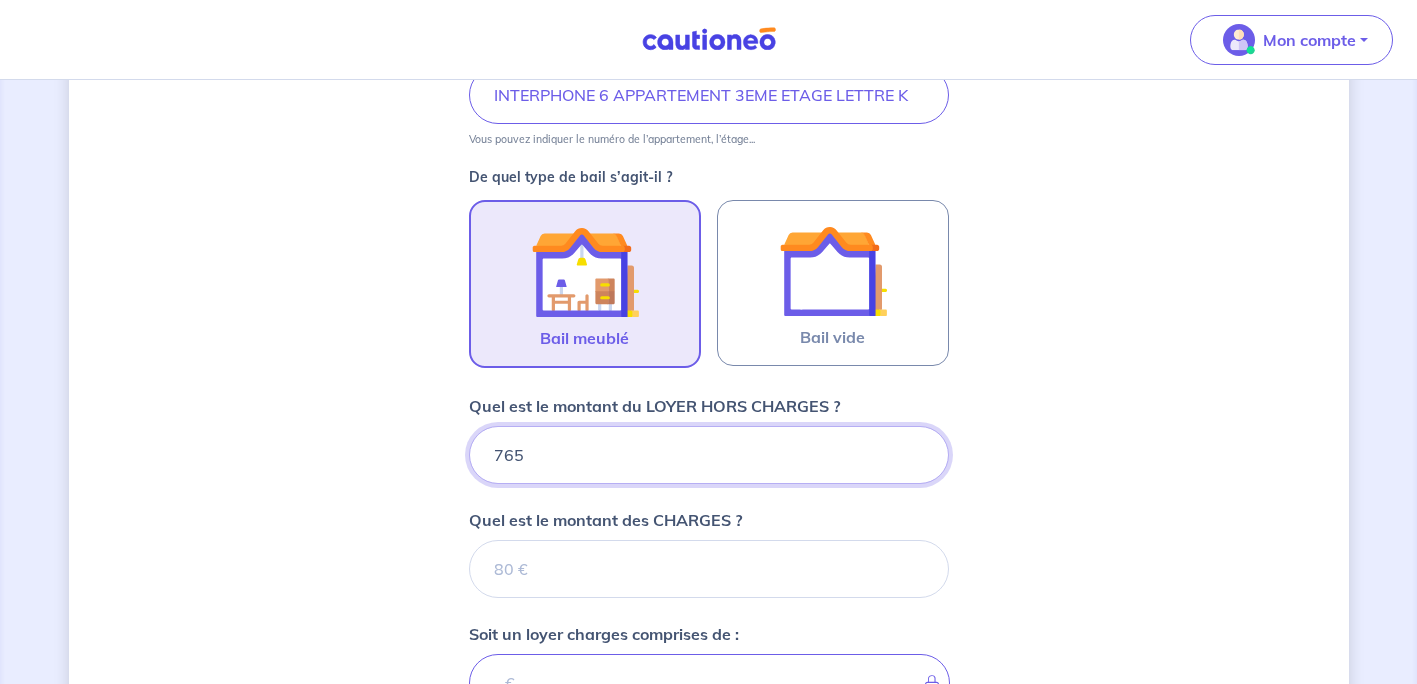 type on "765" 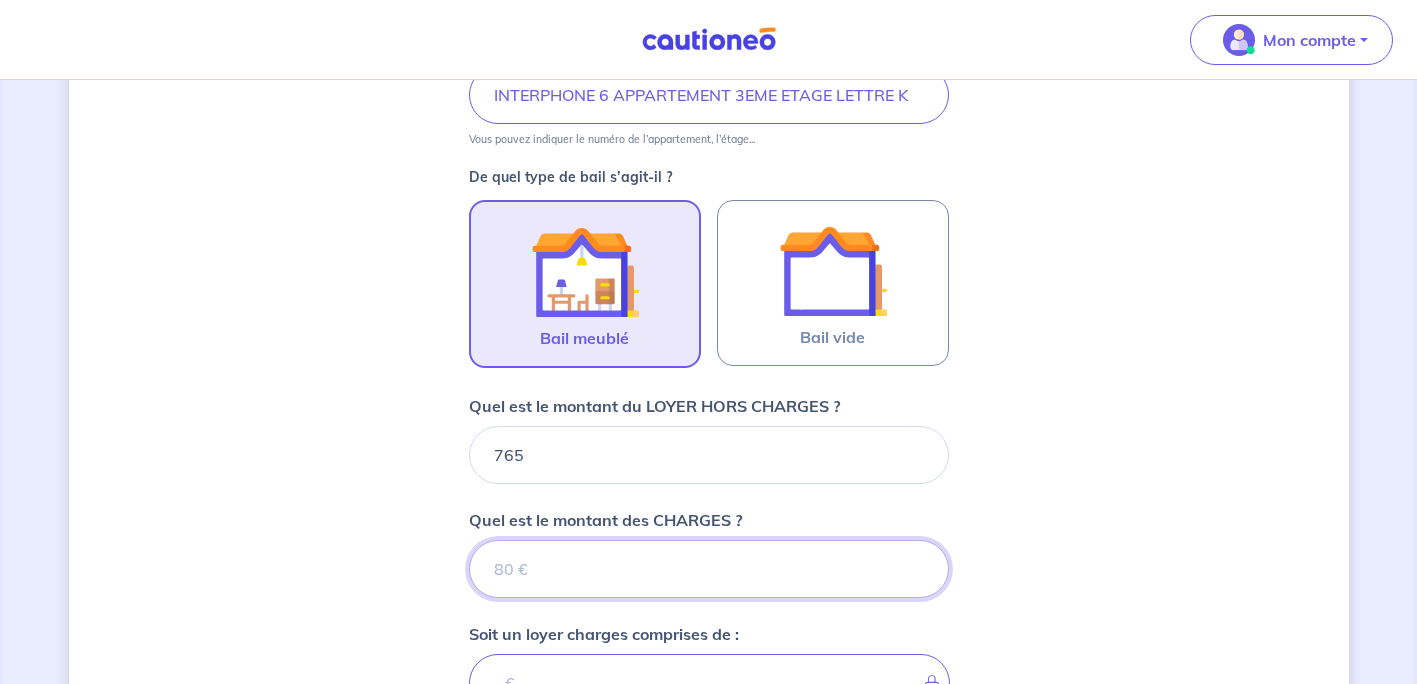 click on "Quel est le montant des CHARGES ?" at bounding box center (709, 569) 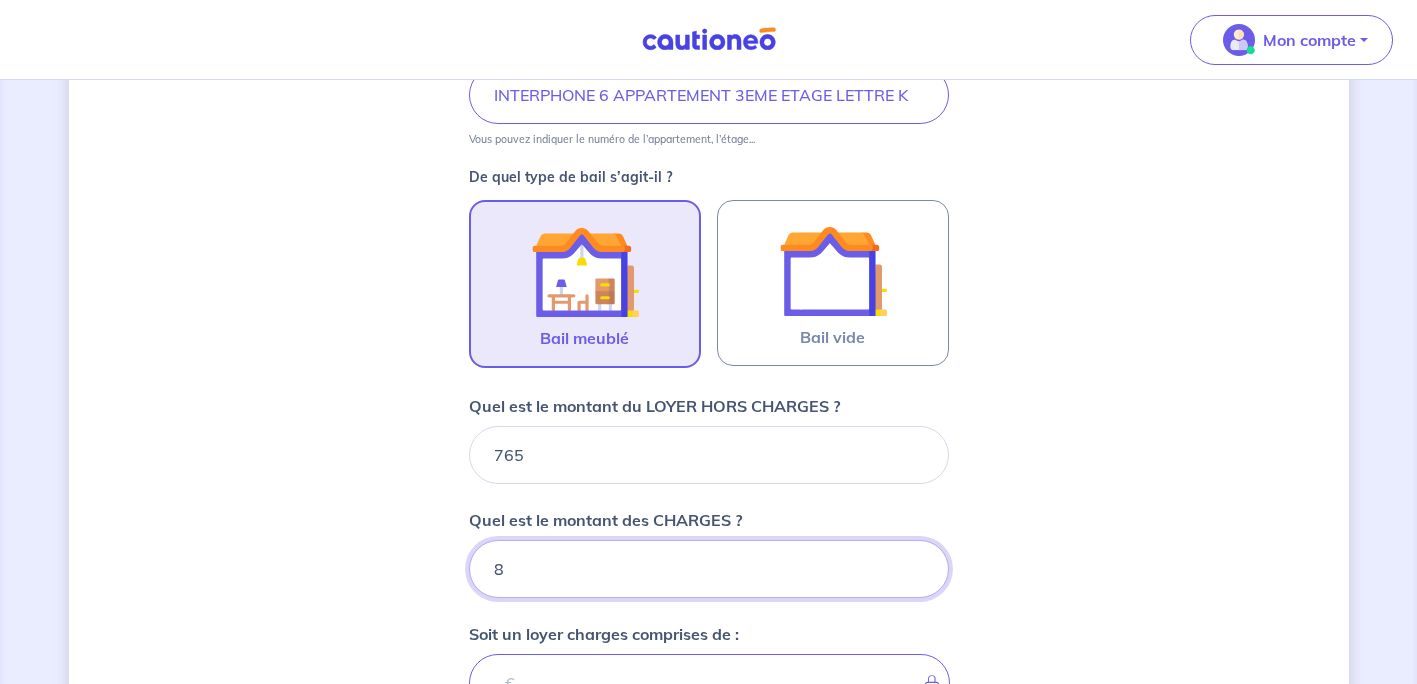 type on "85" 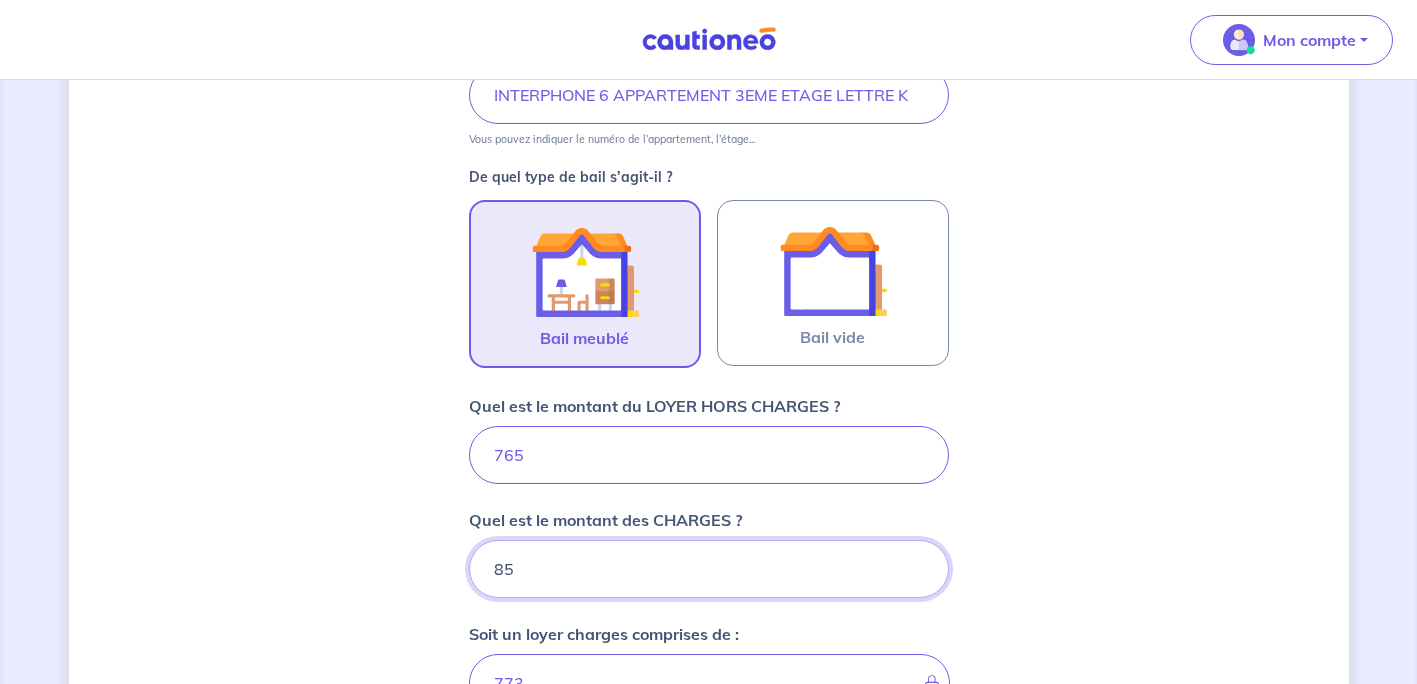 type on "850" 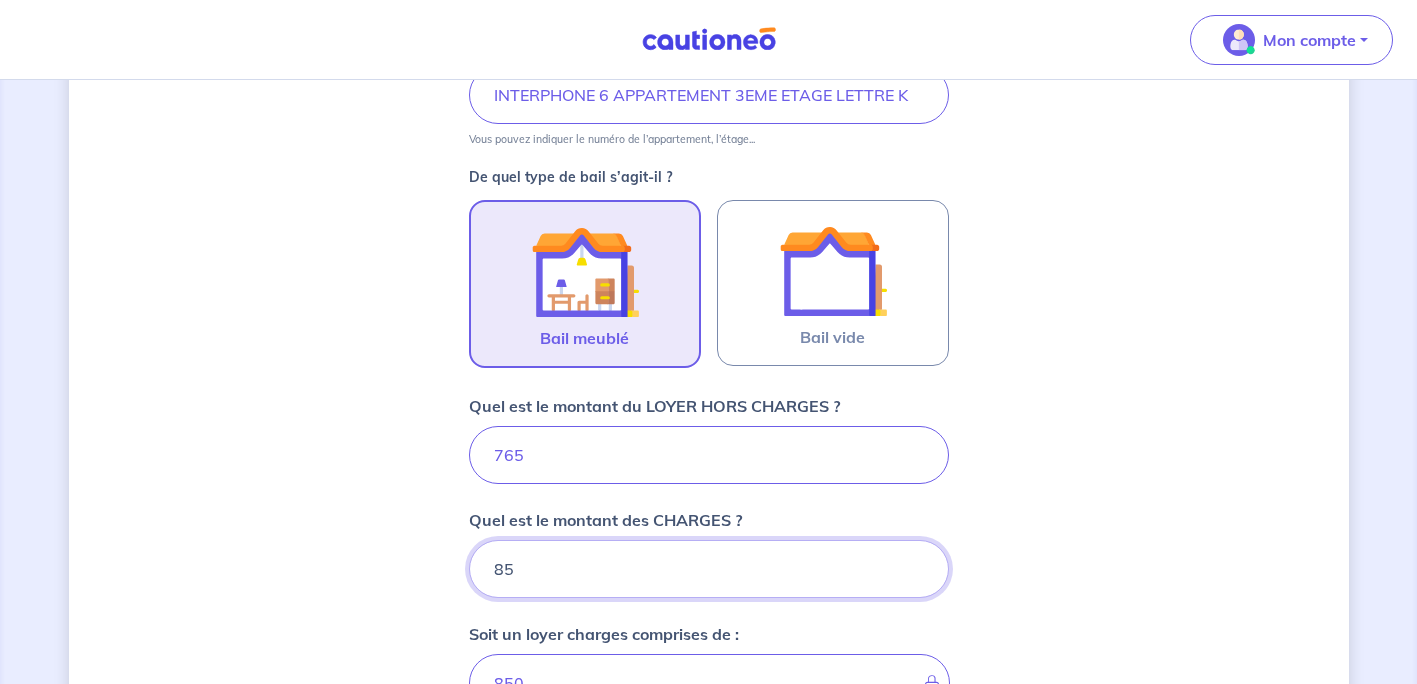 type on "85" 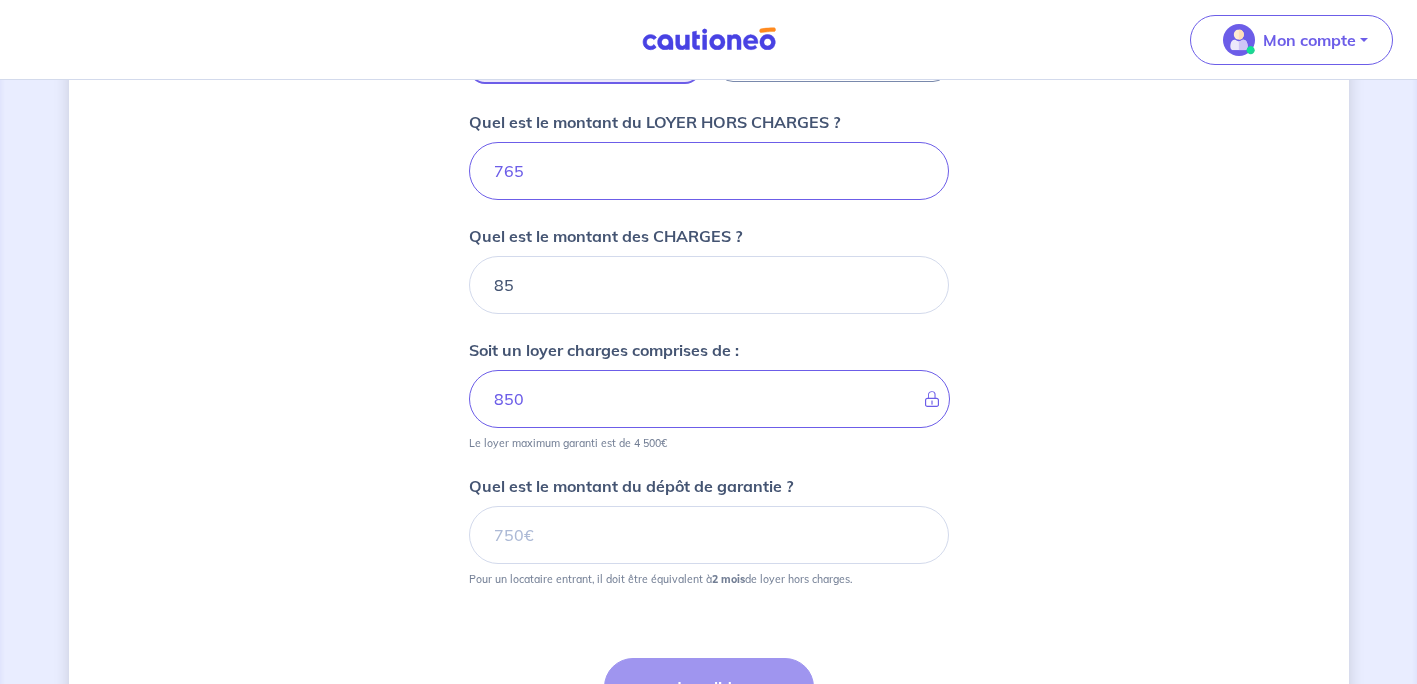 scroll, scrollTop: 908, scrollLeft: 0, axis: vertical 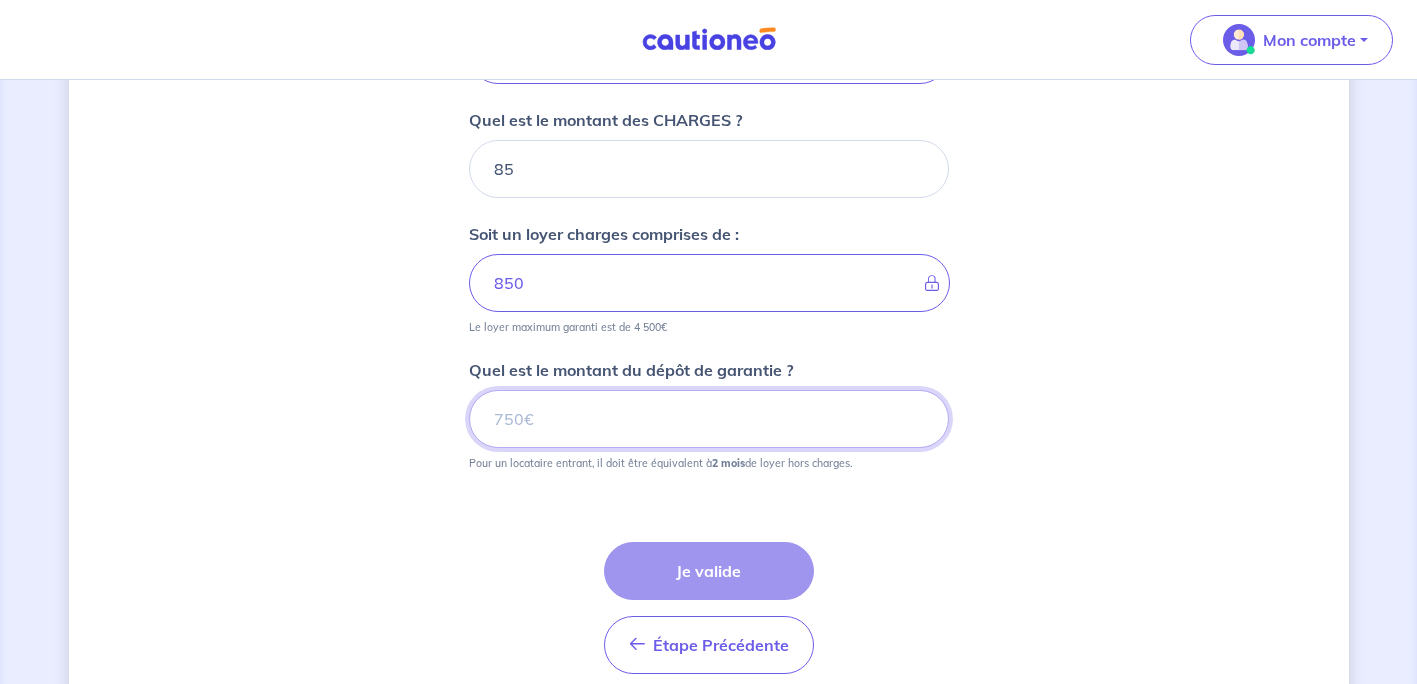 click on "Quel est le montant du dépôt de garantie ?" at bounding box center (709, 419) 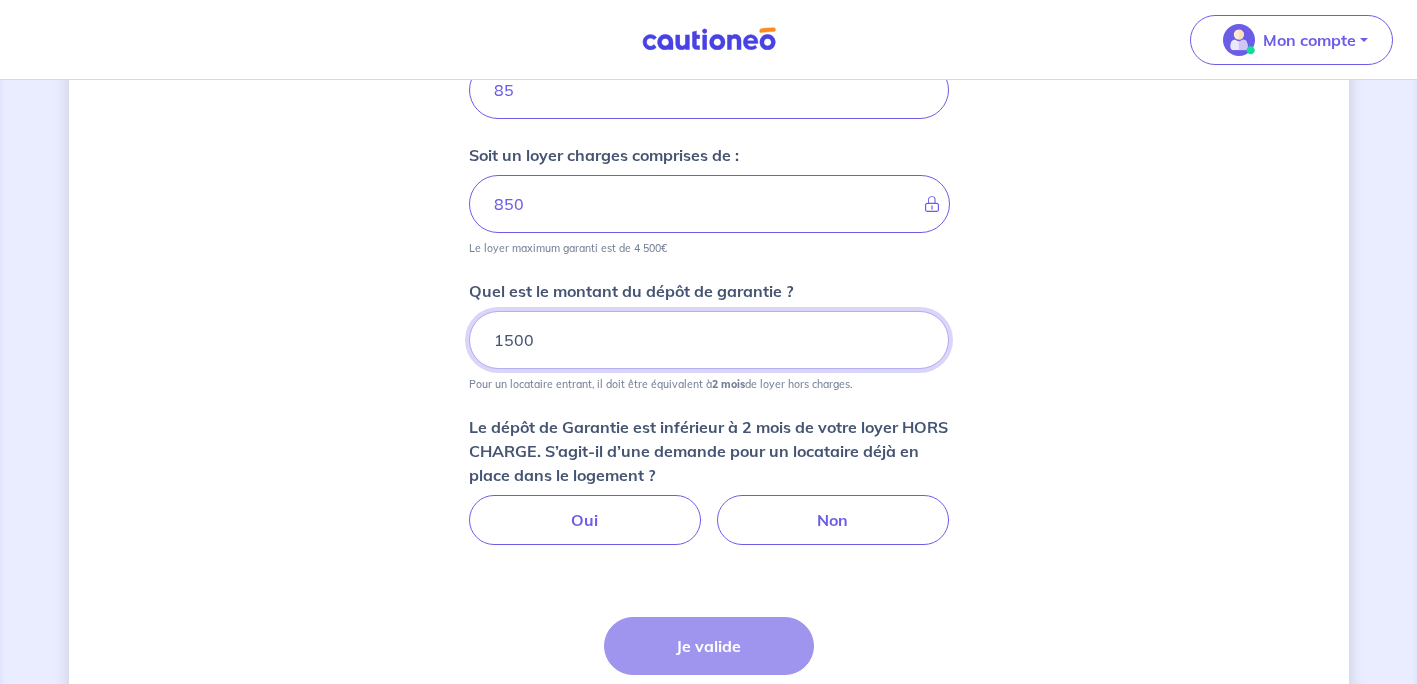 scroll, scrollTop: 1008, scrollLeft: 0, axis: vertical 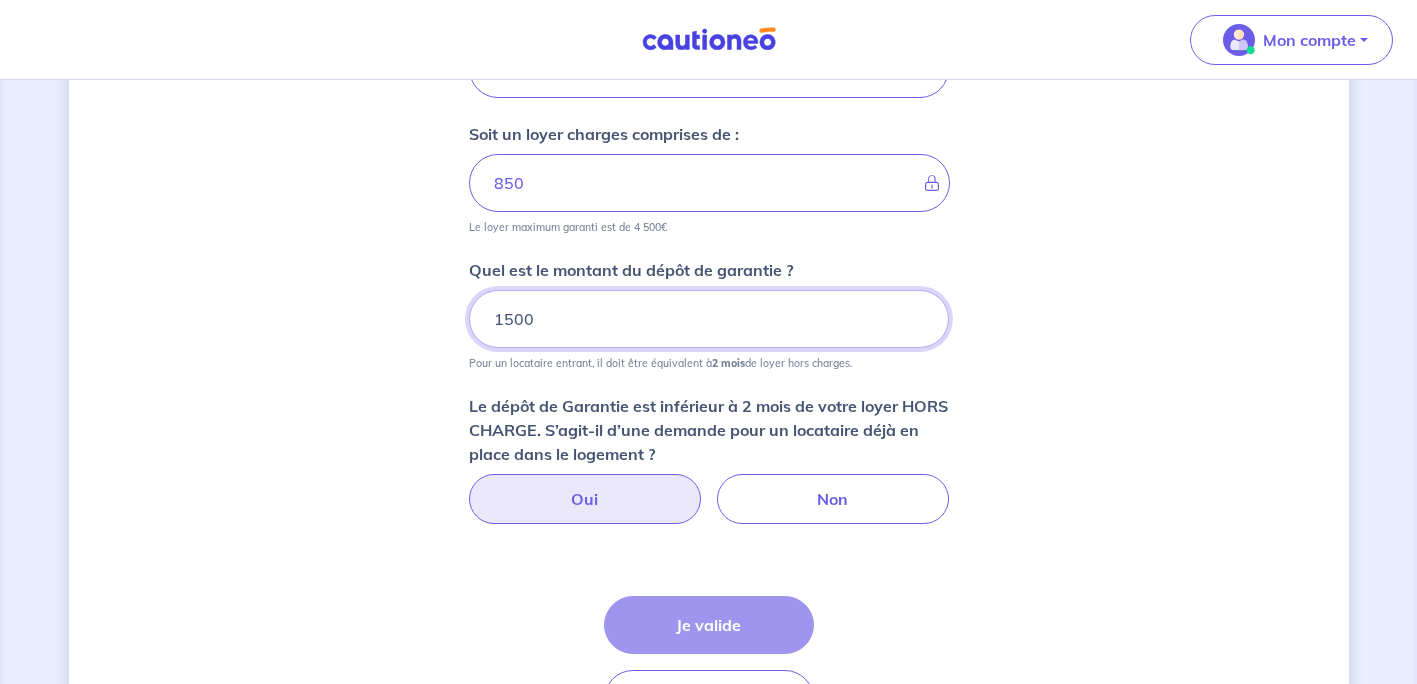 type on "1500" 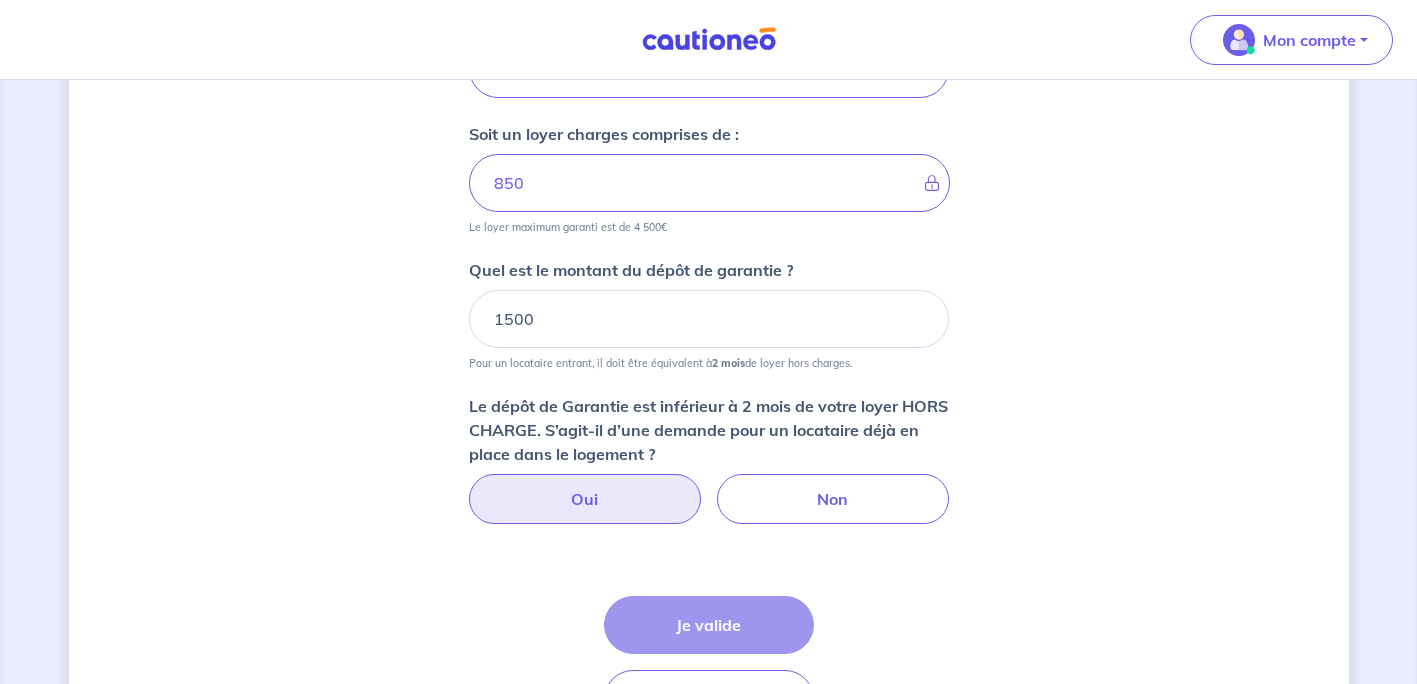 drag, startPoint x: 578, startPoint y: 514, endPoint x: 655, endPoint y: 495, distance: 79.30952 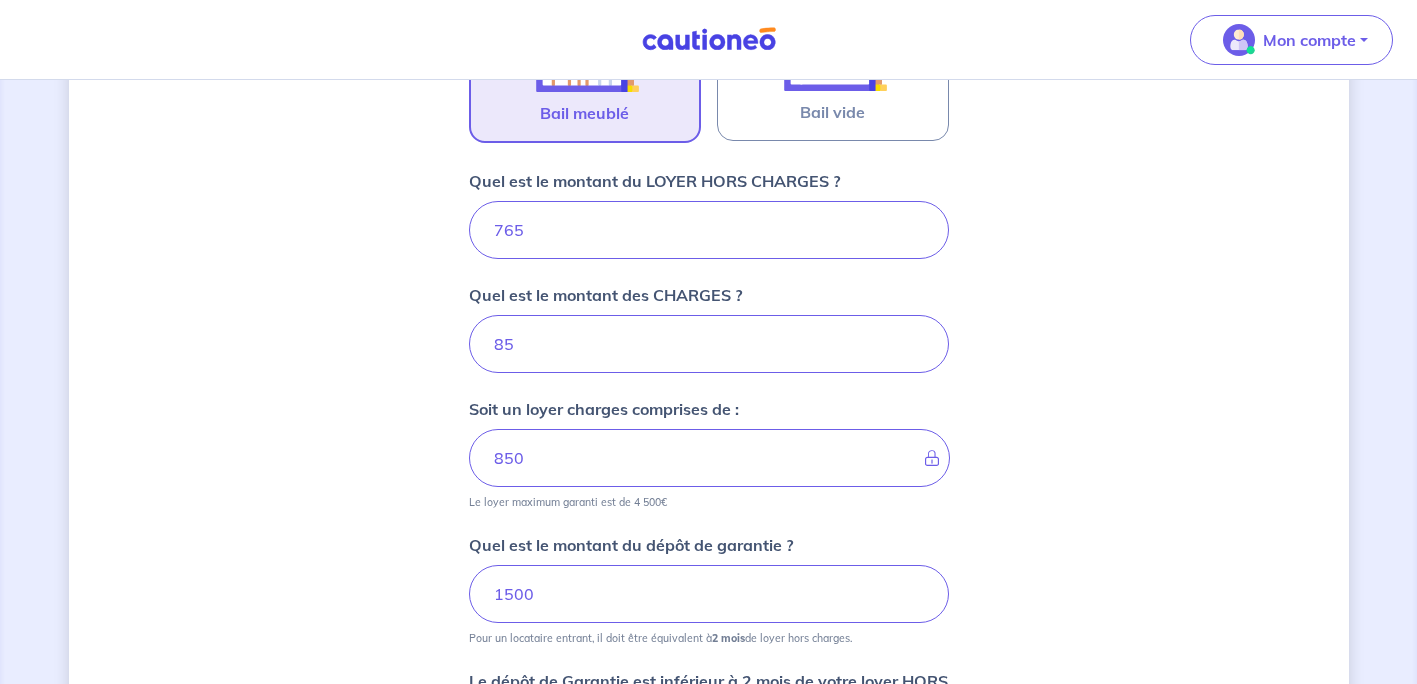 scroll, scrollTop: 708, scrollLeft: 0, axis: vertical 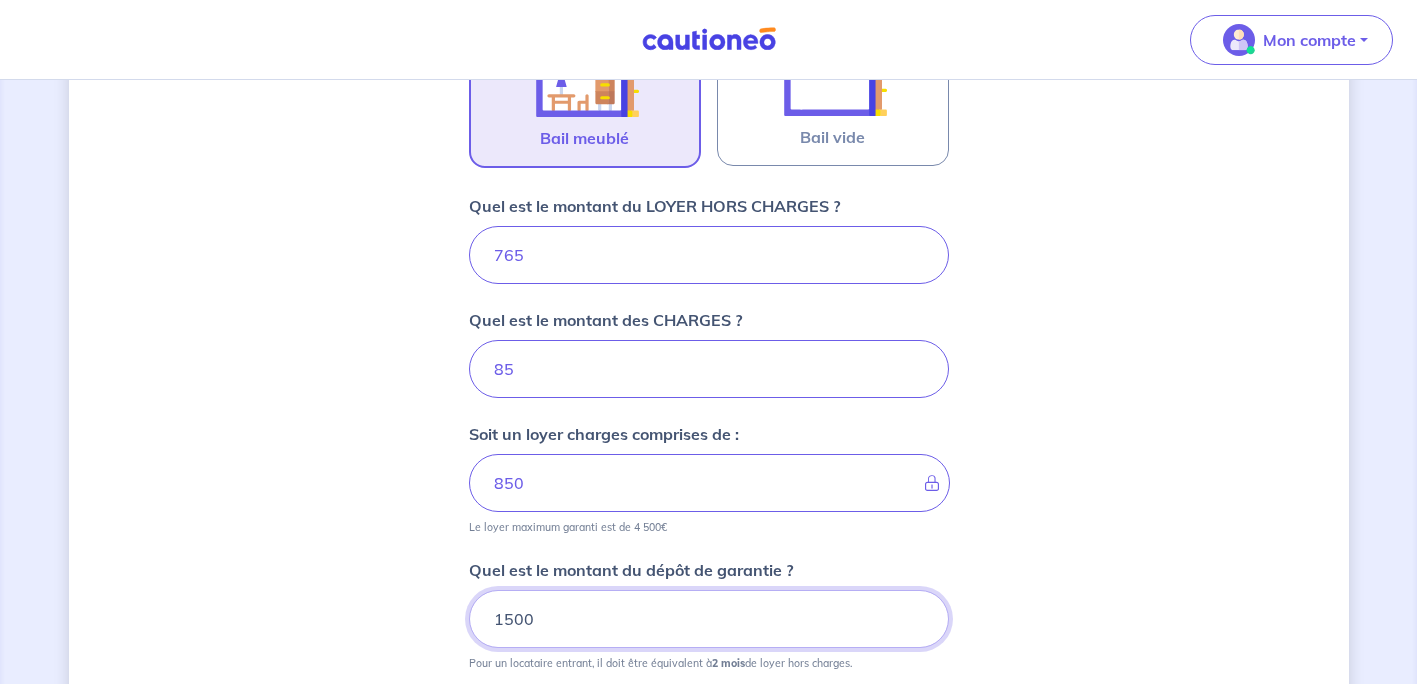 click on "1500" at bounding box center [709, 619] 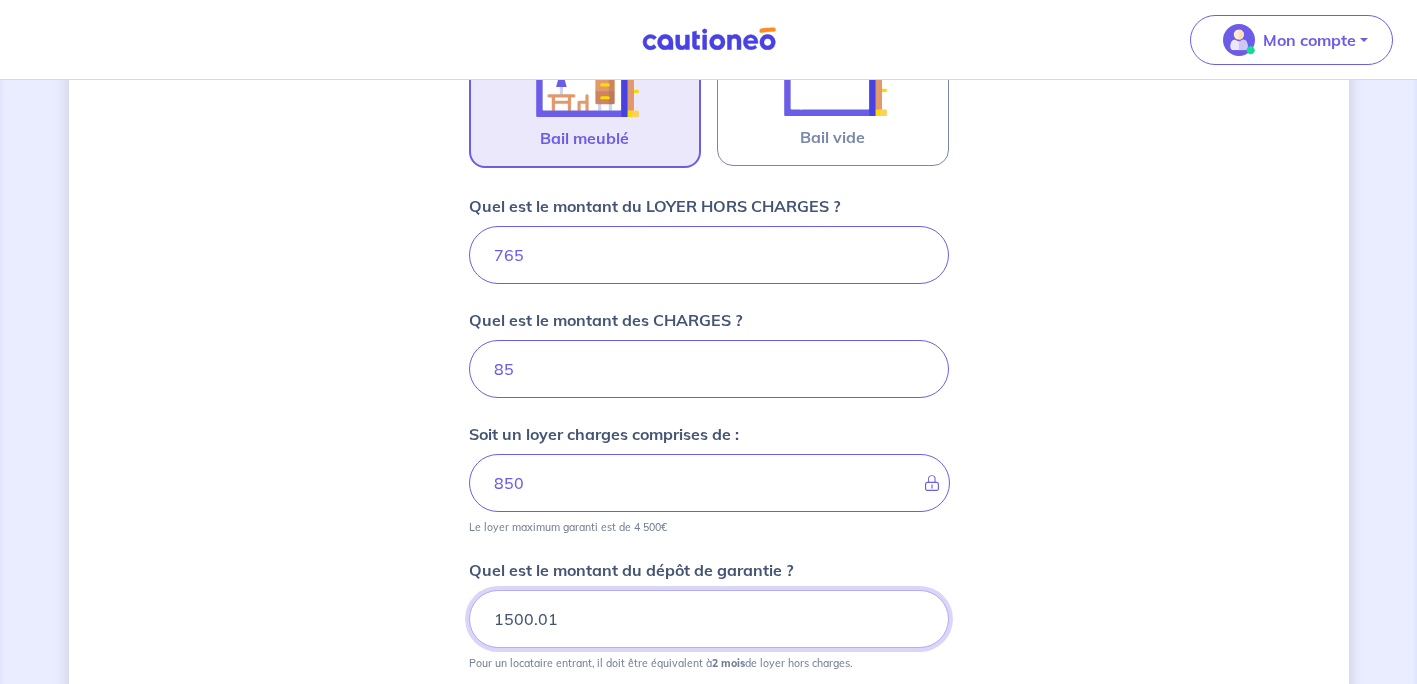 click on "1500.01" at bounding box center [709, 619] 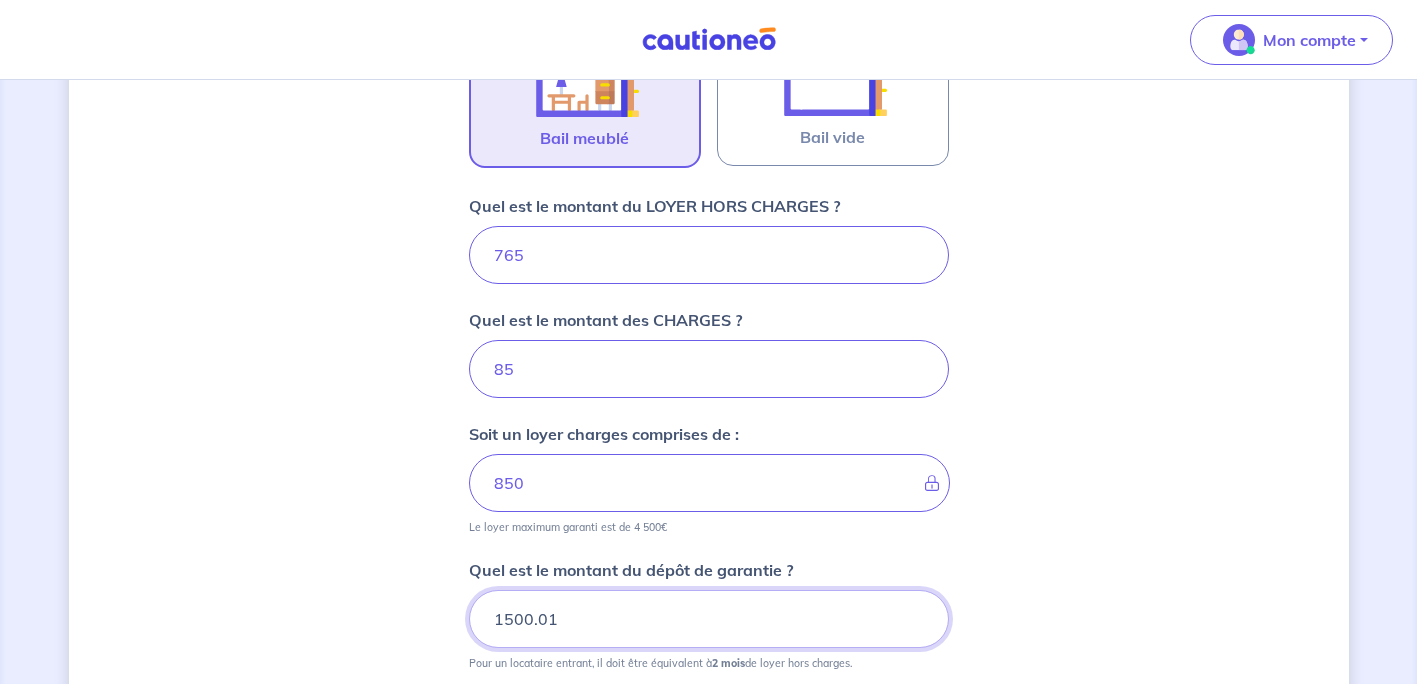 click on "1500.01" at bounding box center (709, 619) 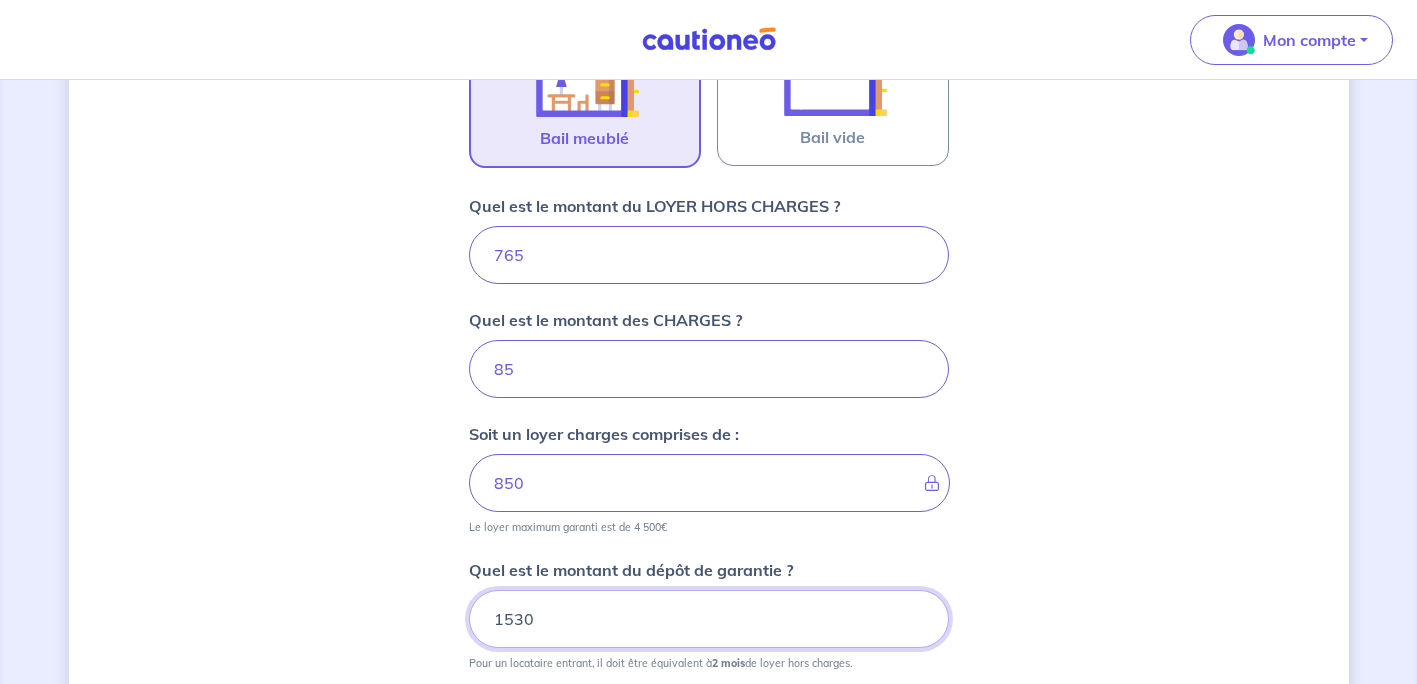 type on "1530" 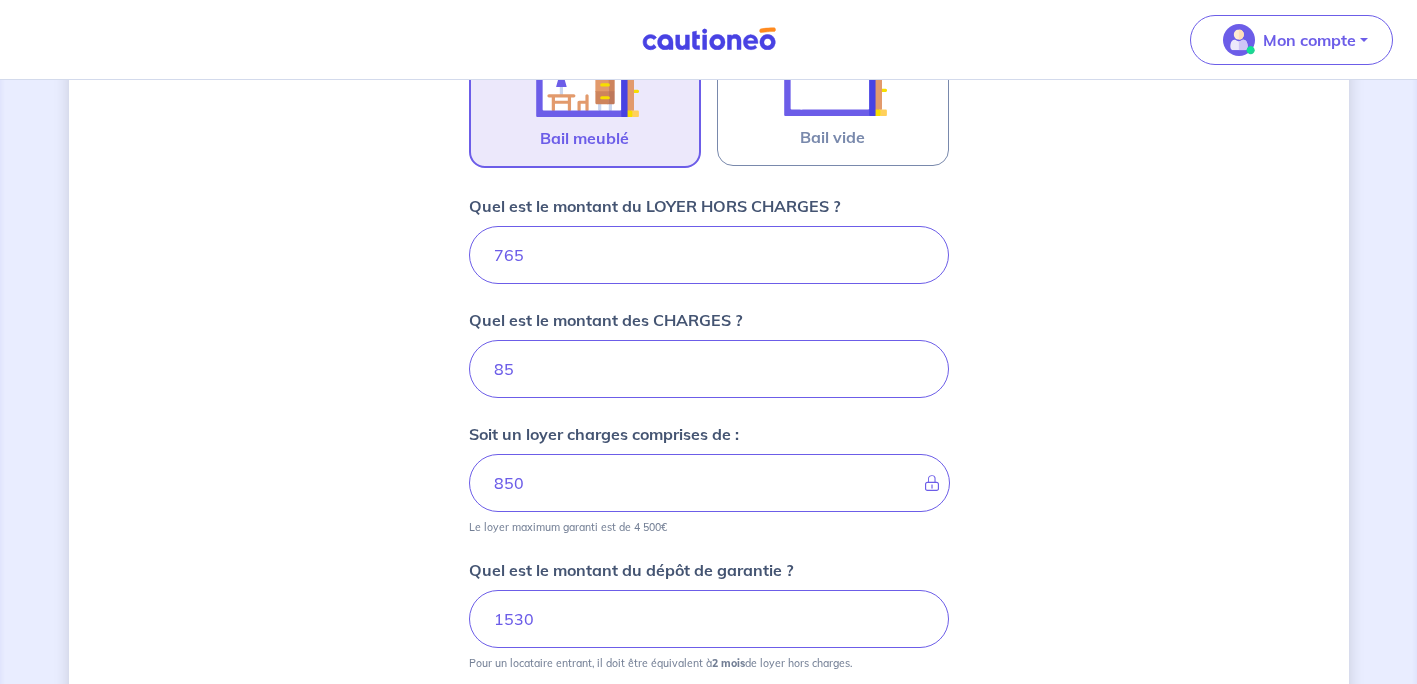 scroll, scrollTop: 994, scrollLeft: 0, axis: vertical 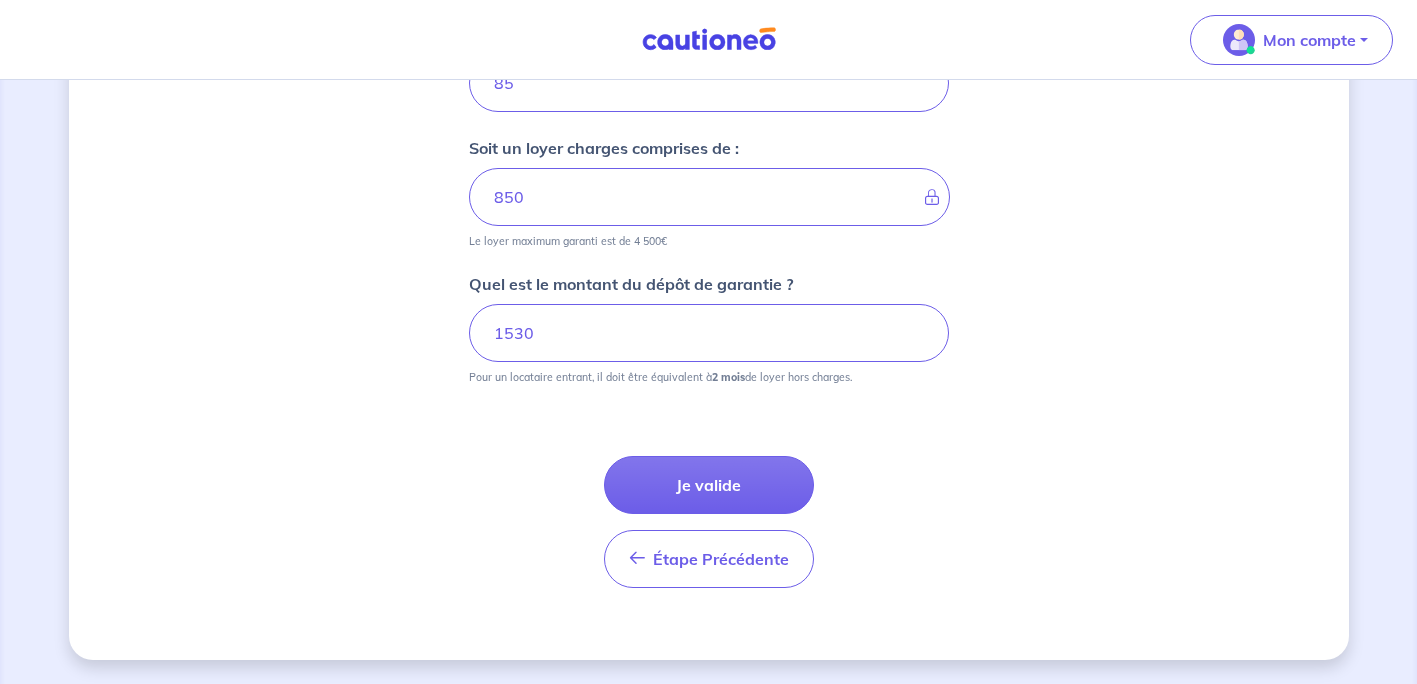 click on "Je valide" at bounding box center [709, 485] 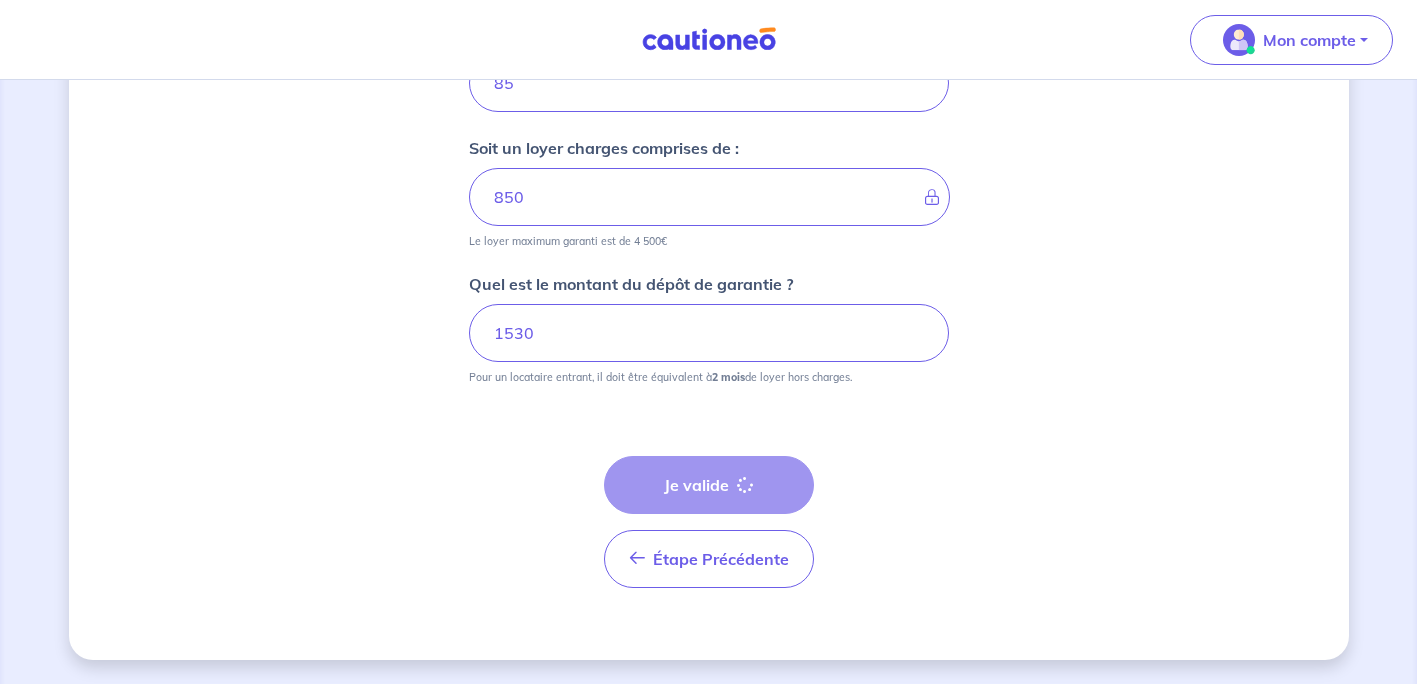 scroll, scrollTop: 0, scrollLeft: 0, axis: both 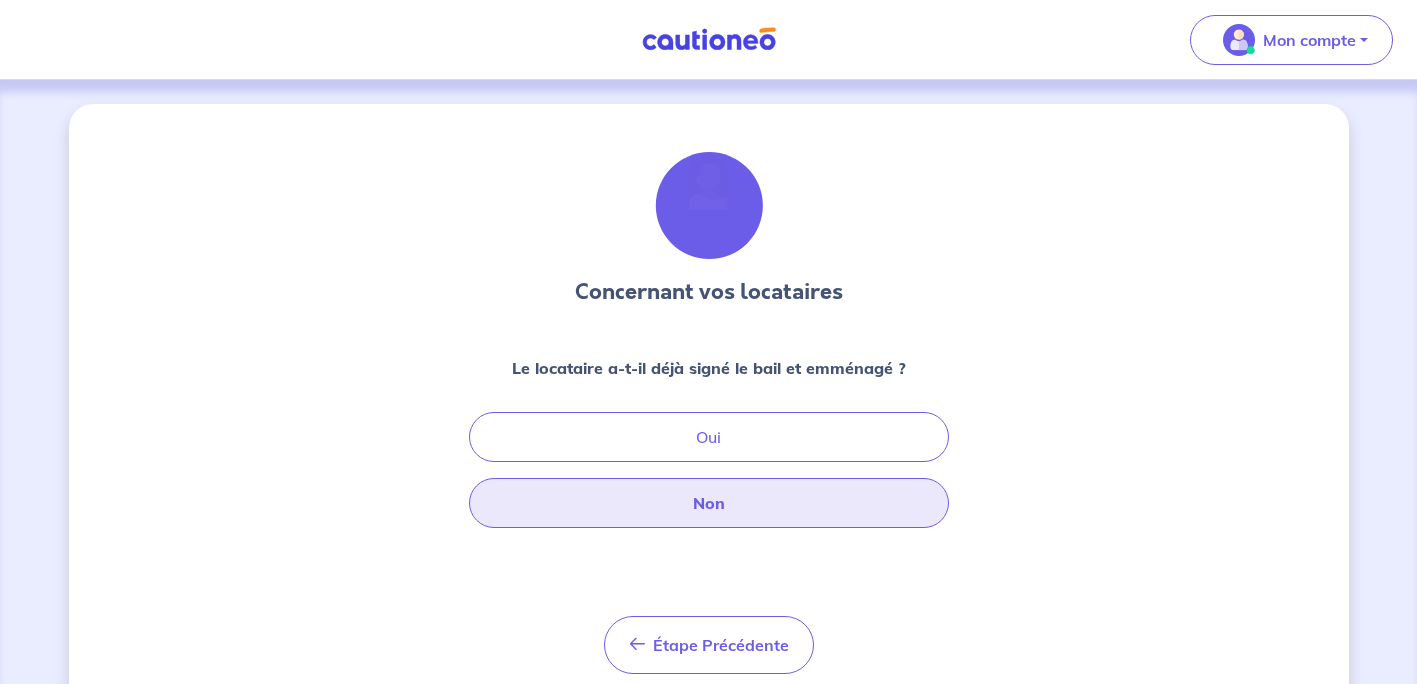 click on "Non" at bounding box center (709, 503) 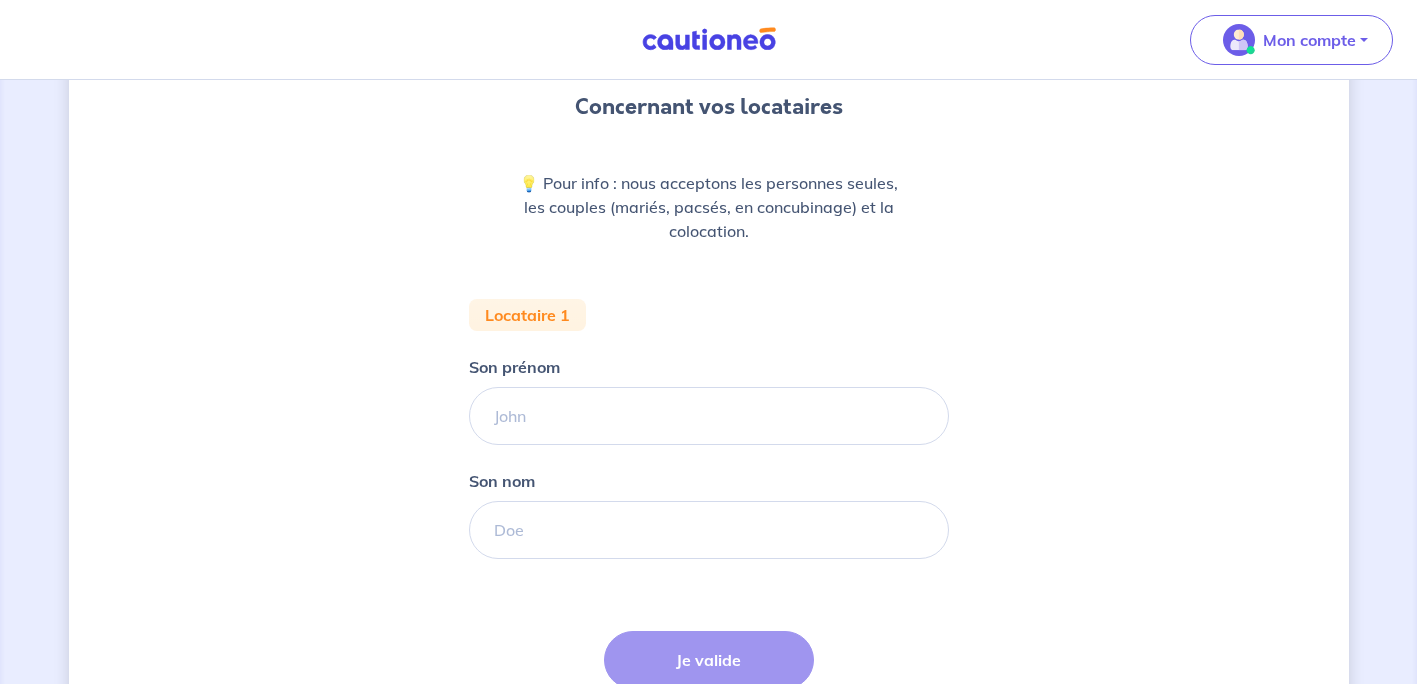 scroll, scrollTop: 200, scrollLeft: 0, axis: vertical 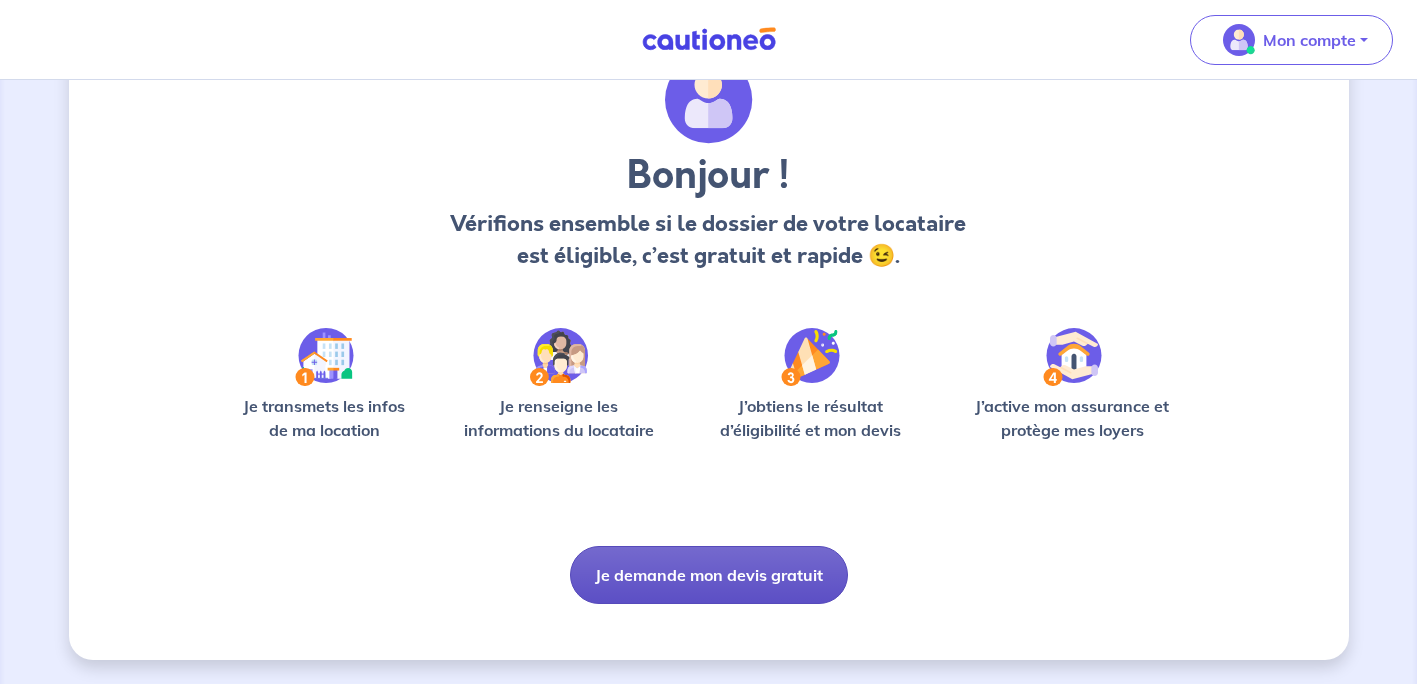 click on "Je demande mon devis gratuit" at bounding box center [709, 575] 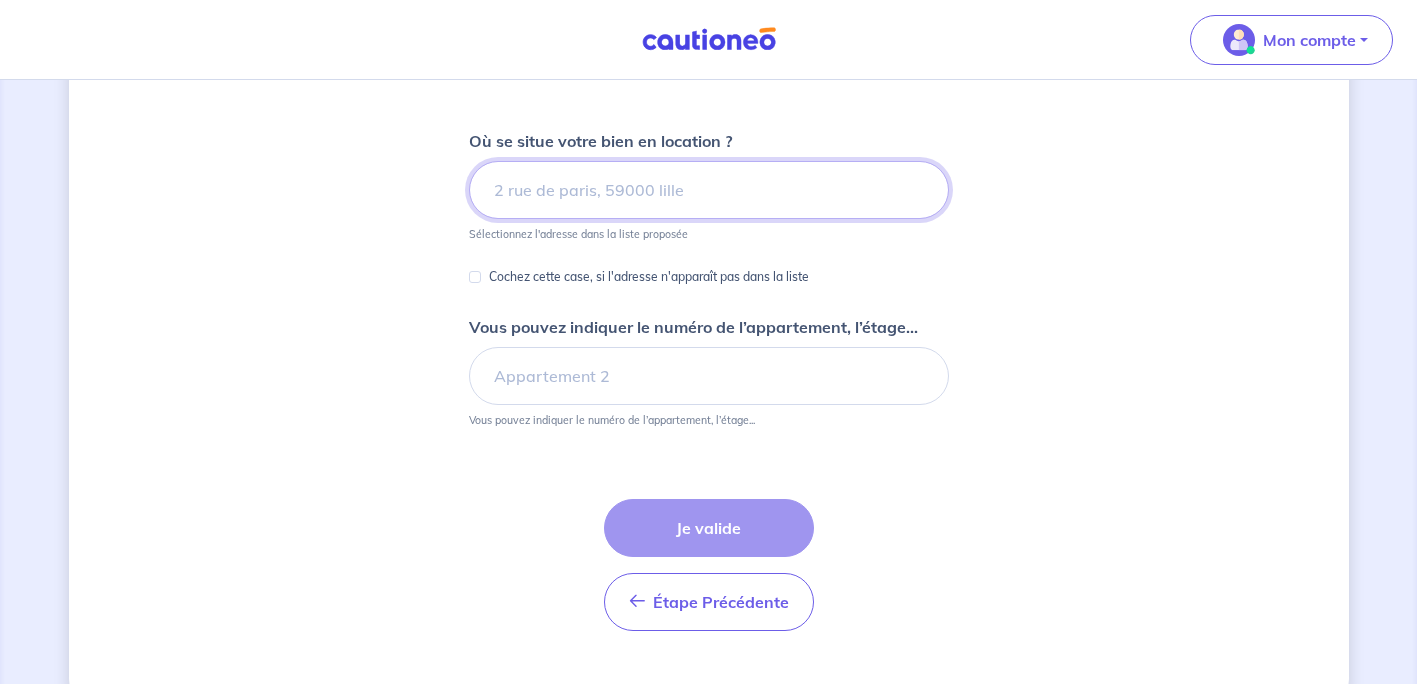 scroll, scrollTop: 270, scrollLeft: 0, axis: vertical 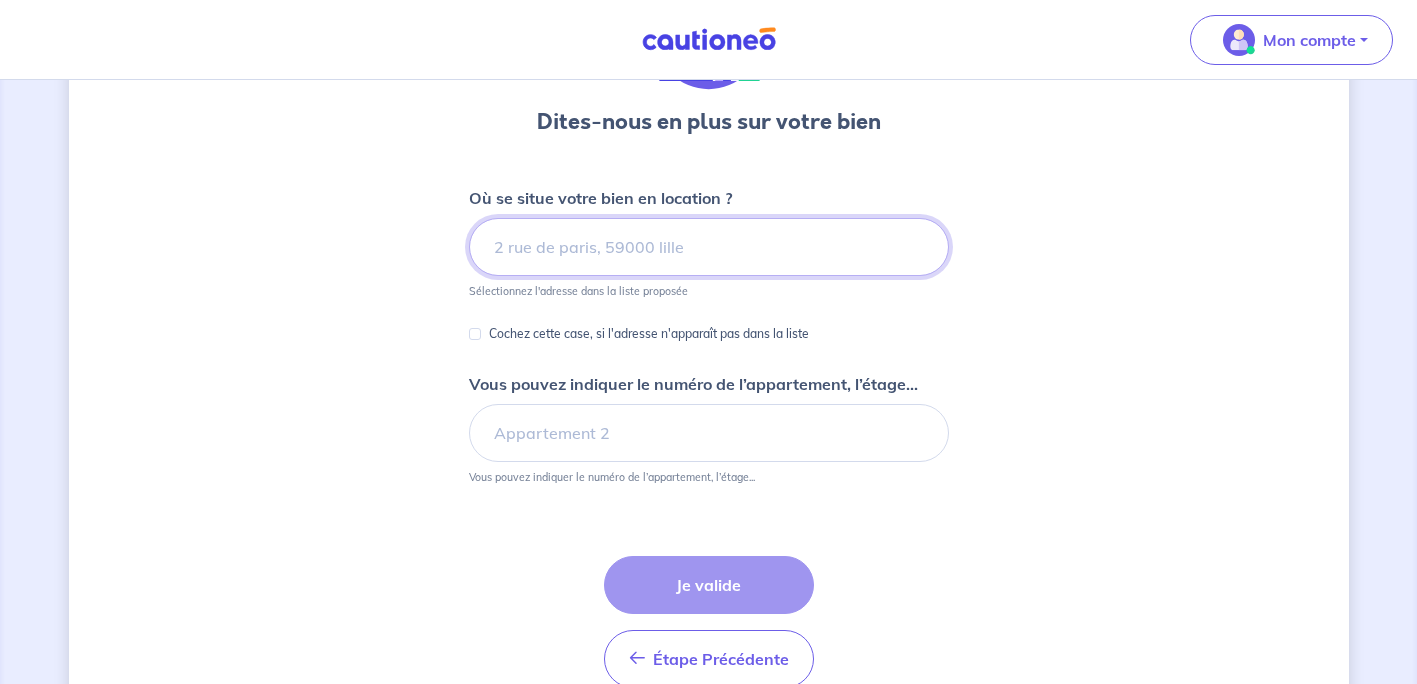 click at bounding box center [709, 247] 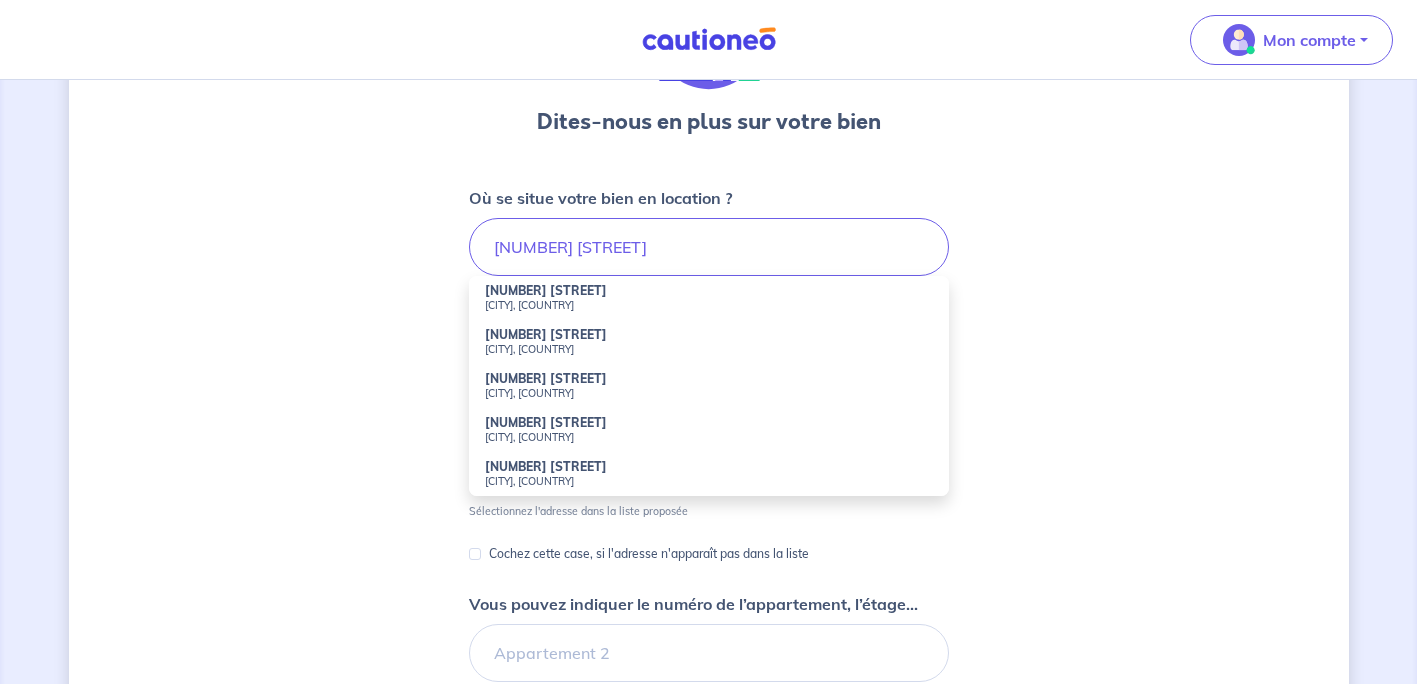click on "[NUMBER] [STREET] de la Bourdonnais" at bounding box center (546, 378) 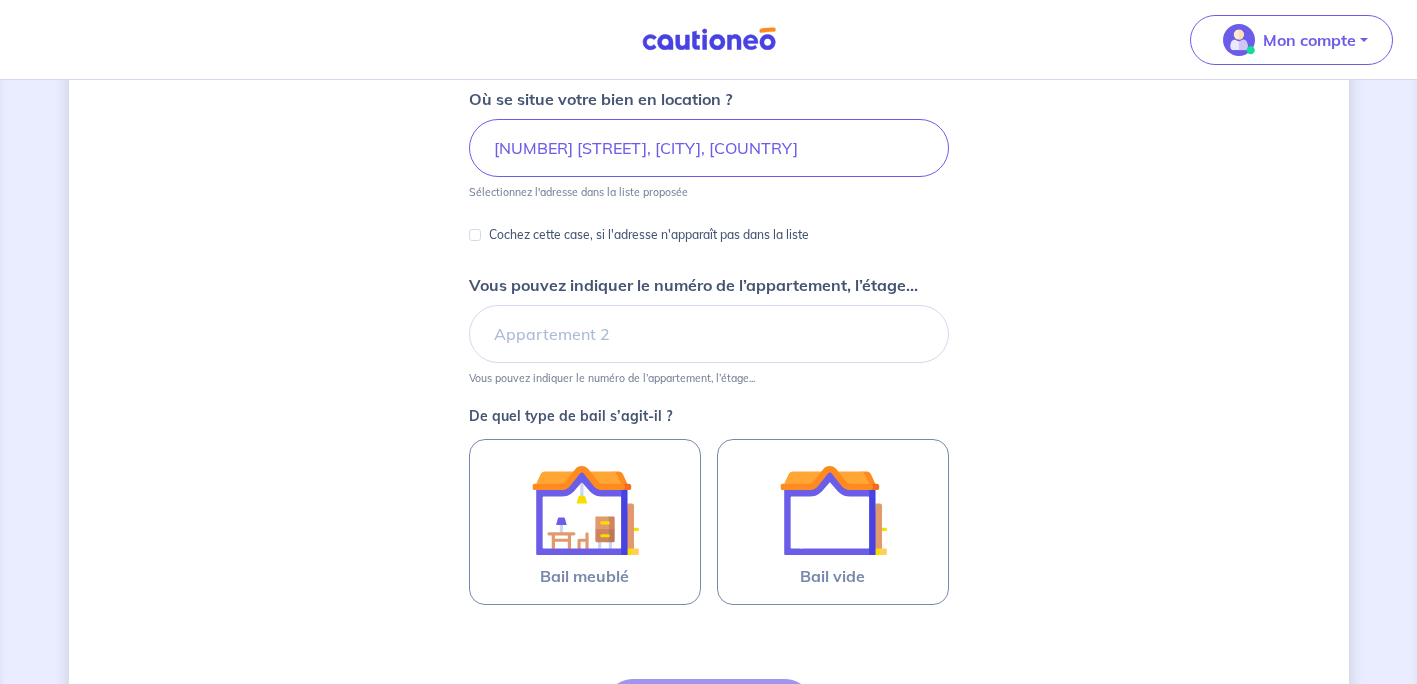 scroll, scrollTop: 270, scrollLeft: 0, axis: vertical 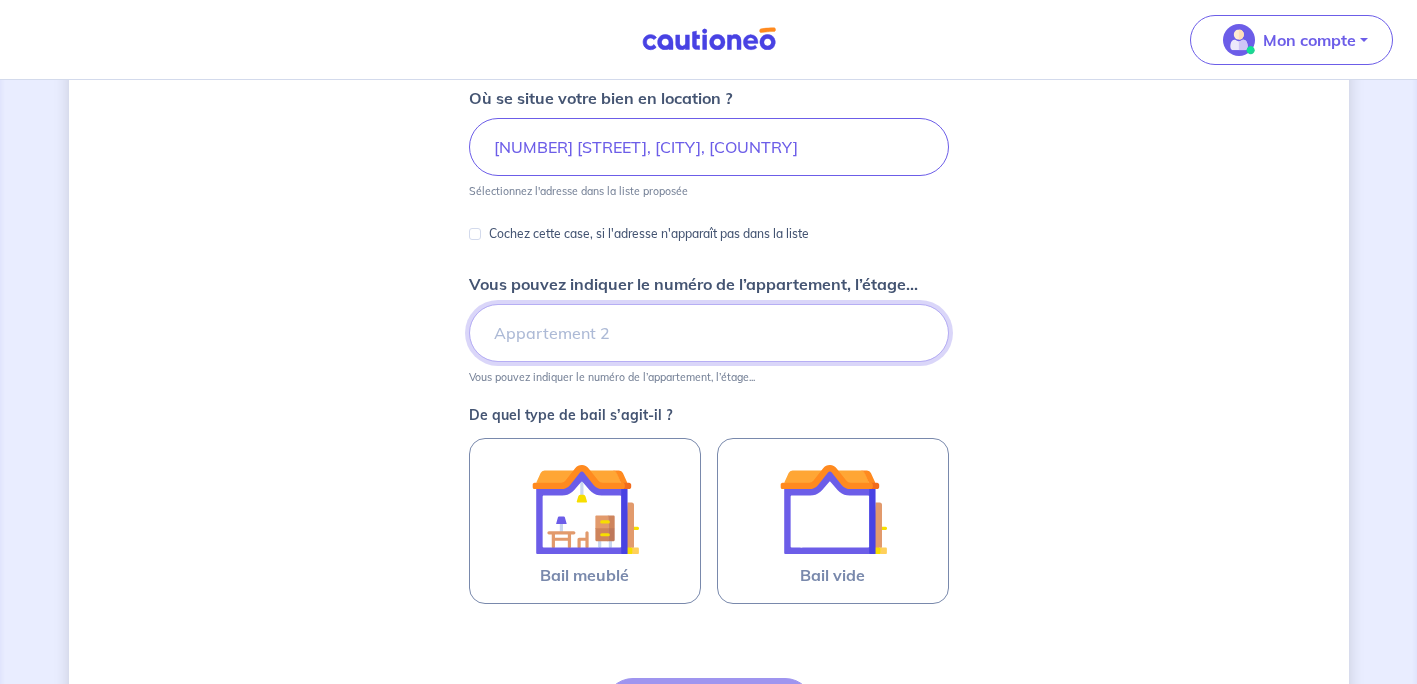 click on "Vous pouvez indiquer le numéro de l’appartement, l’étage..." at bounding box center (709, 333) 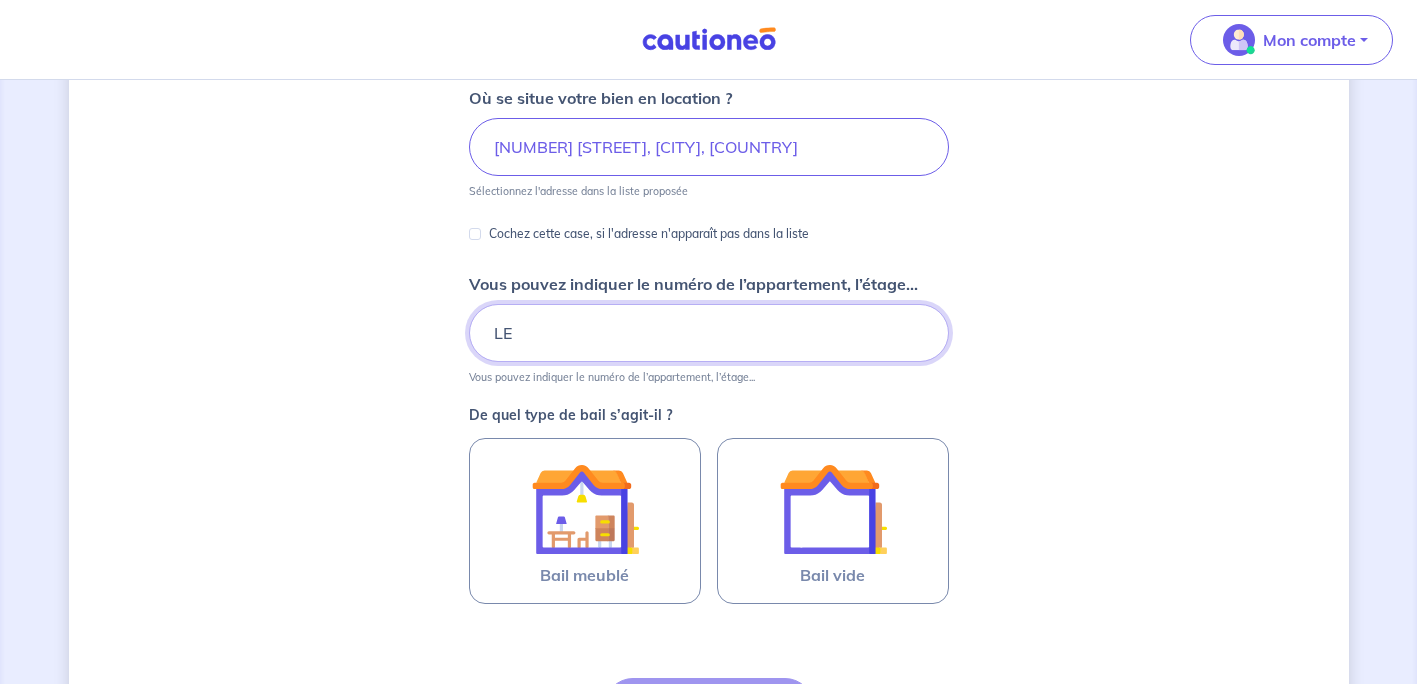 type on "L" 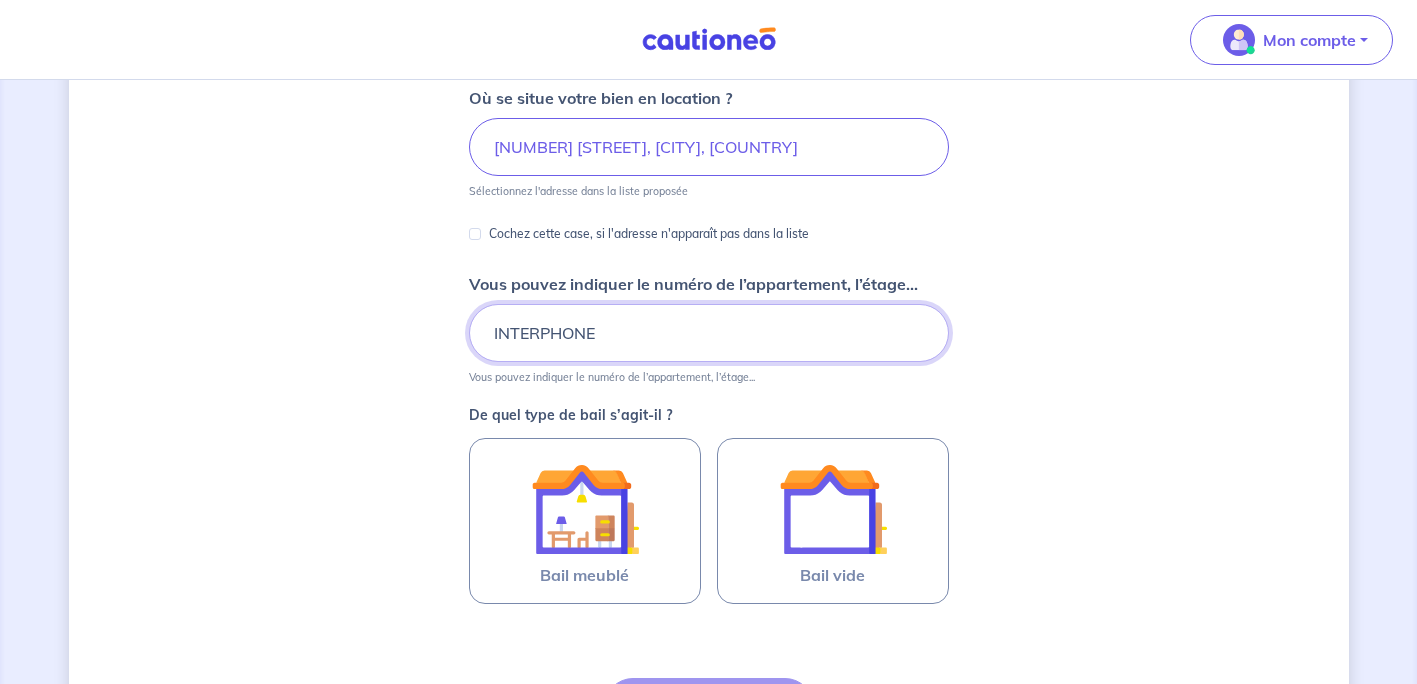 type on "INTERPHONE 6 APPARTEMENT 3EME ETAGE LETTRE K" 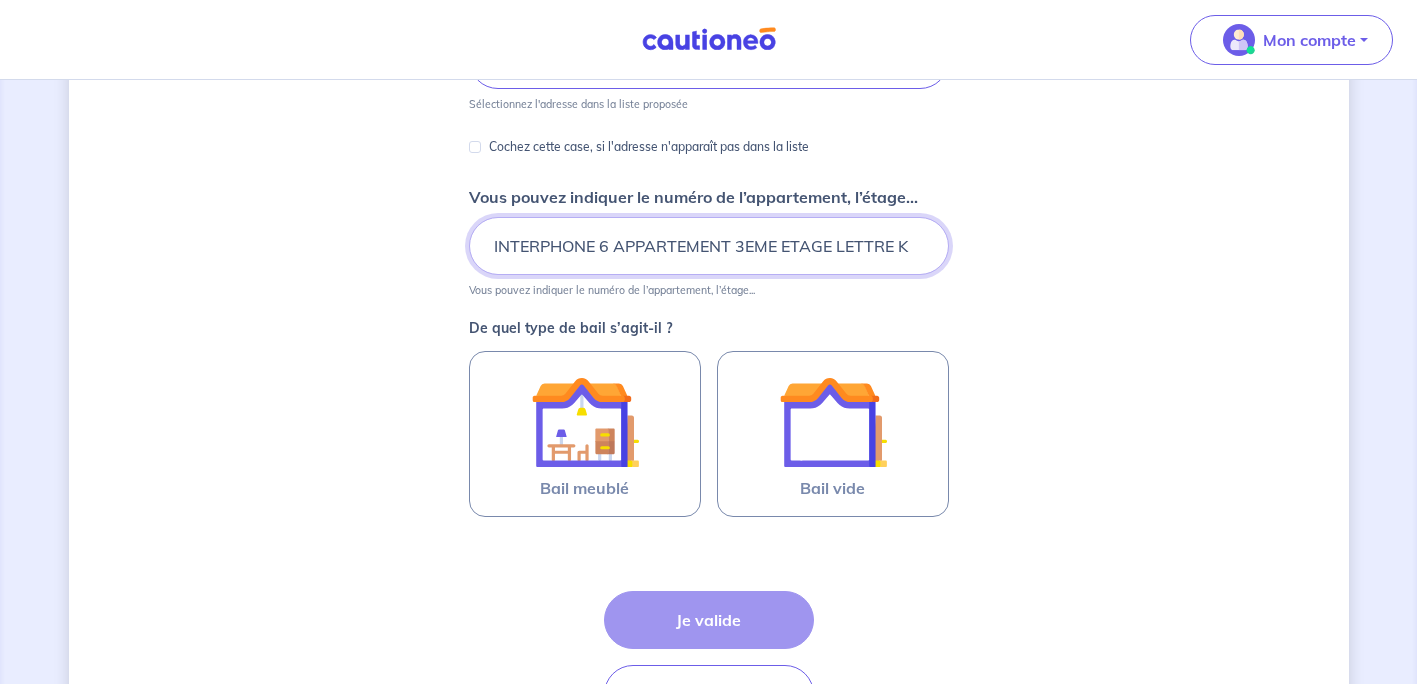scroll, scrollTop: 470, scrollLeft: 0, axis: vertical 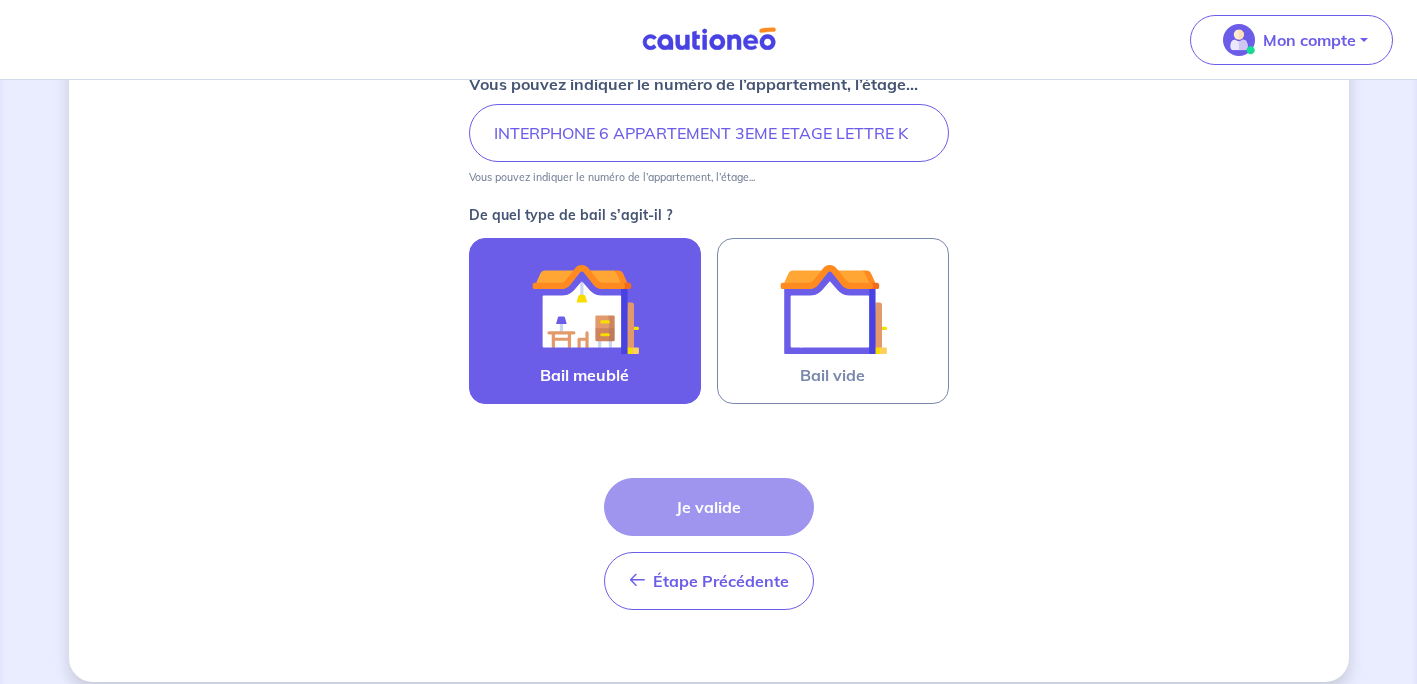 click at bounding box center [585, 309] 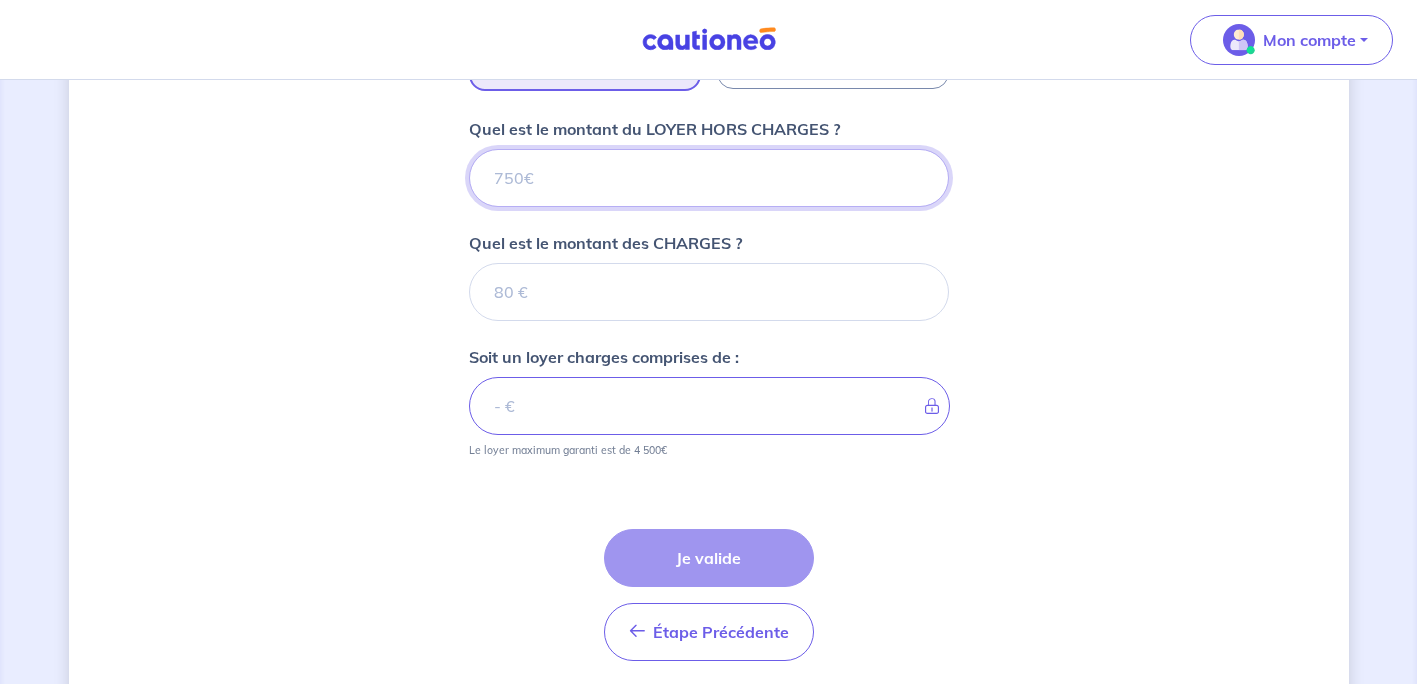 scroll, scrollTop: 858, scrollLeft: 0, axis: vertical 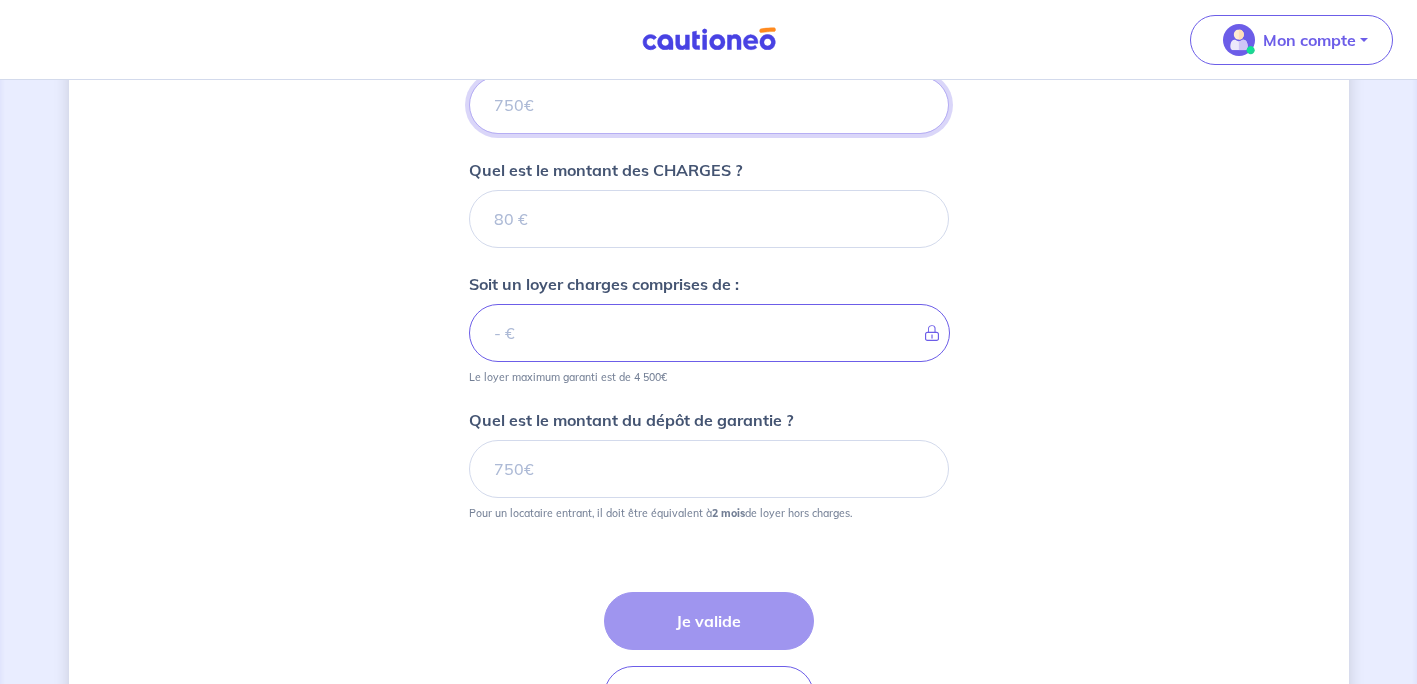 type on "765" 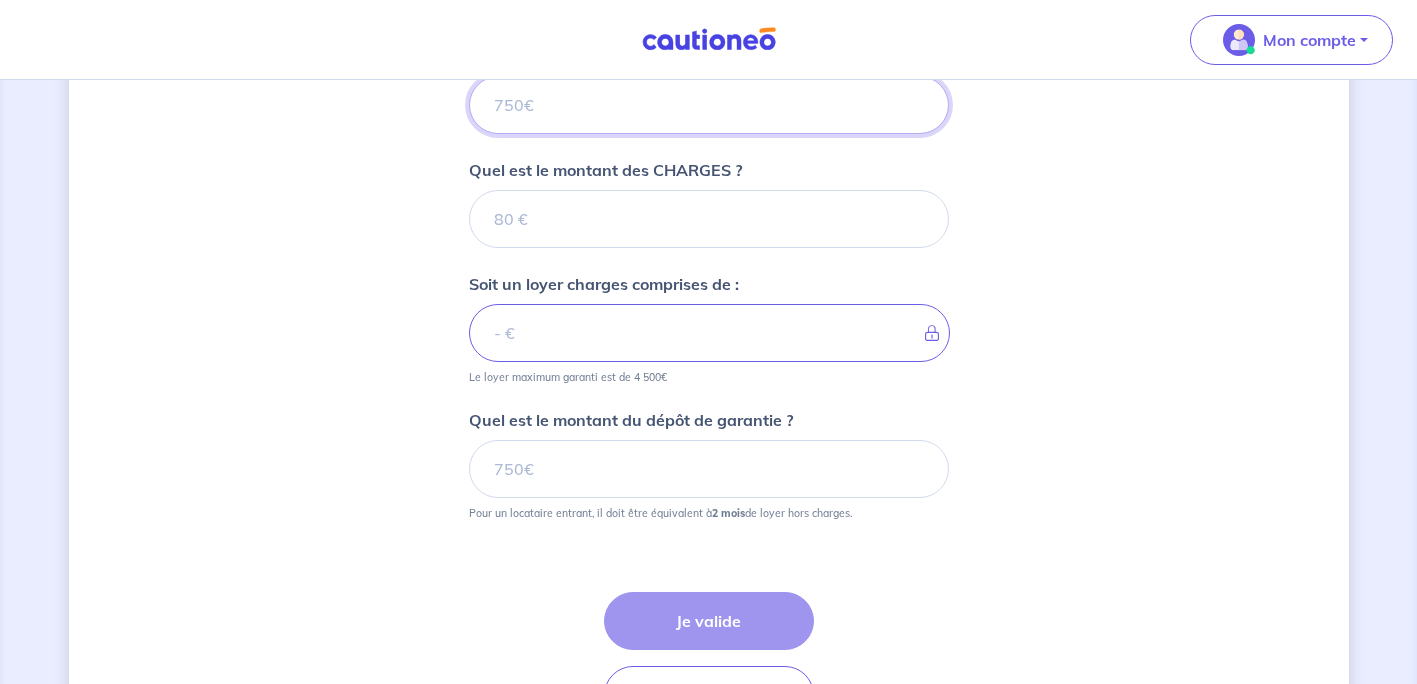 type 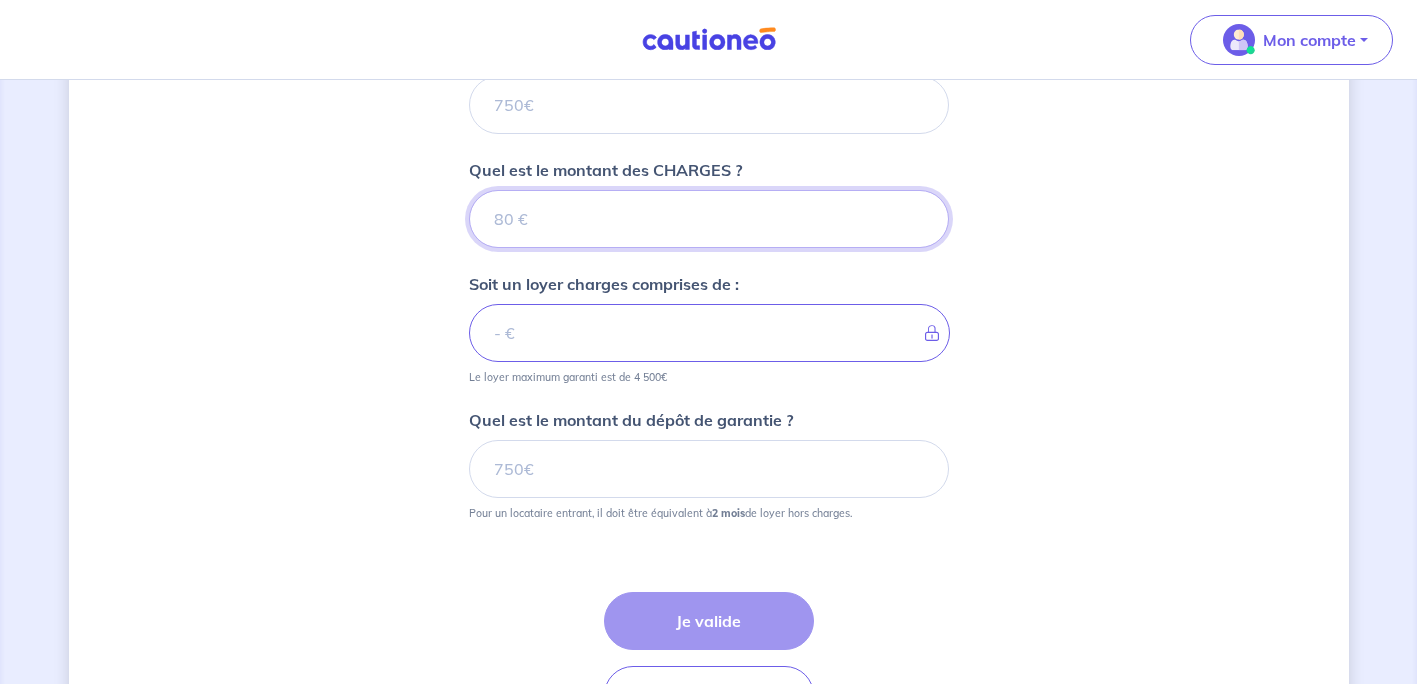 click on "Quel est le montant des CHARGES ?" at bounding box center [709, 219] 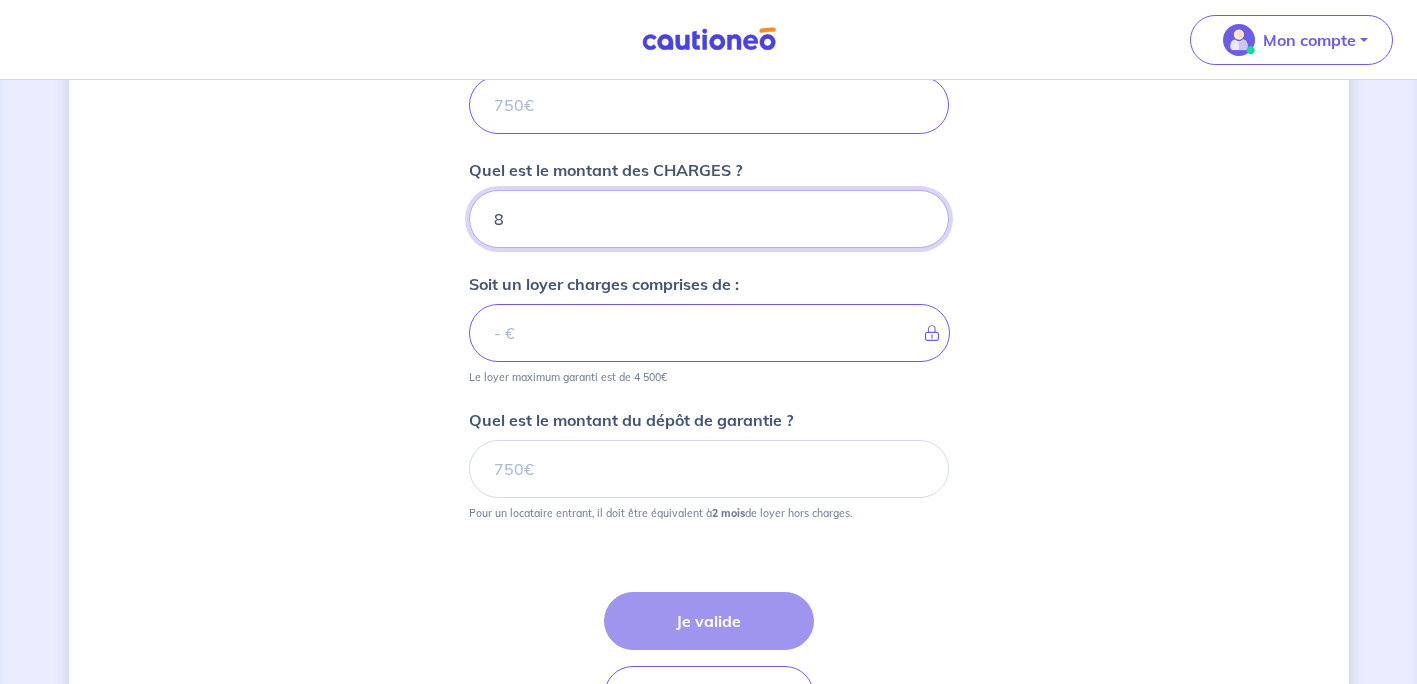 type on "85" 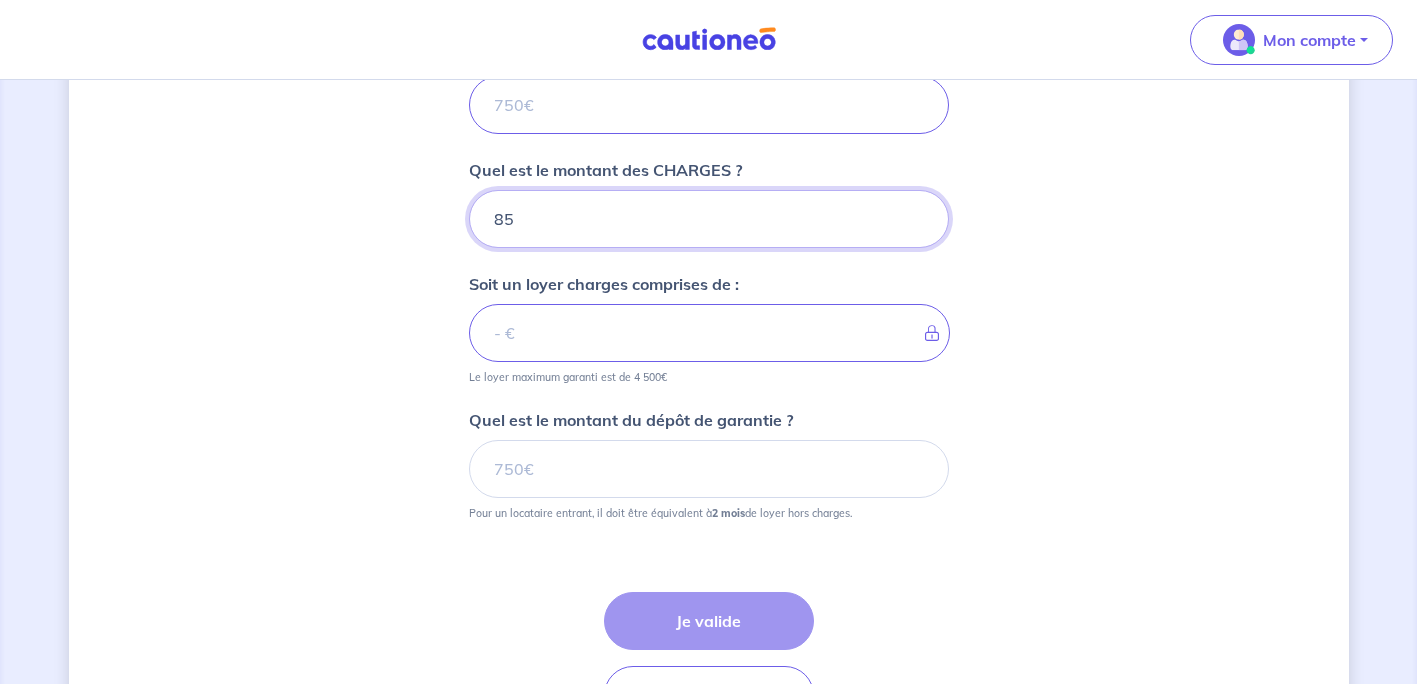 type on "850" 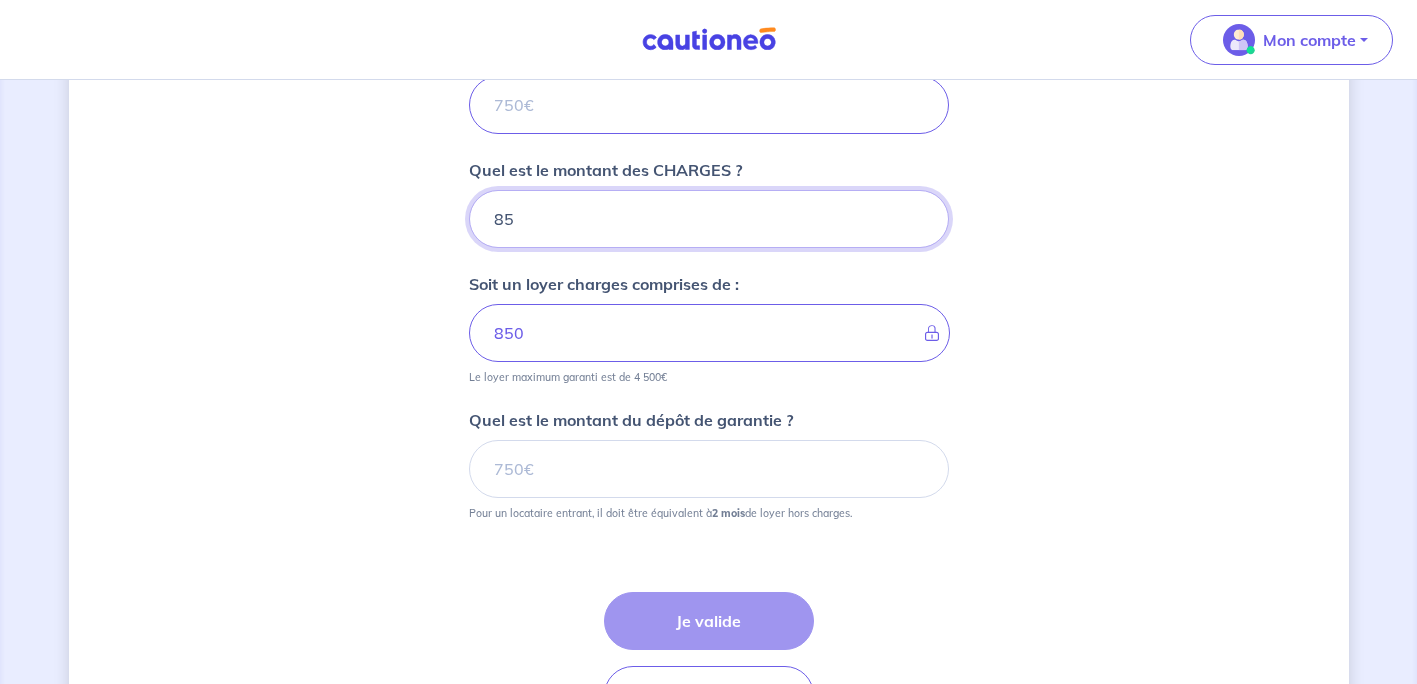 type on "85" 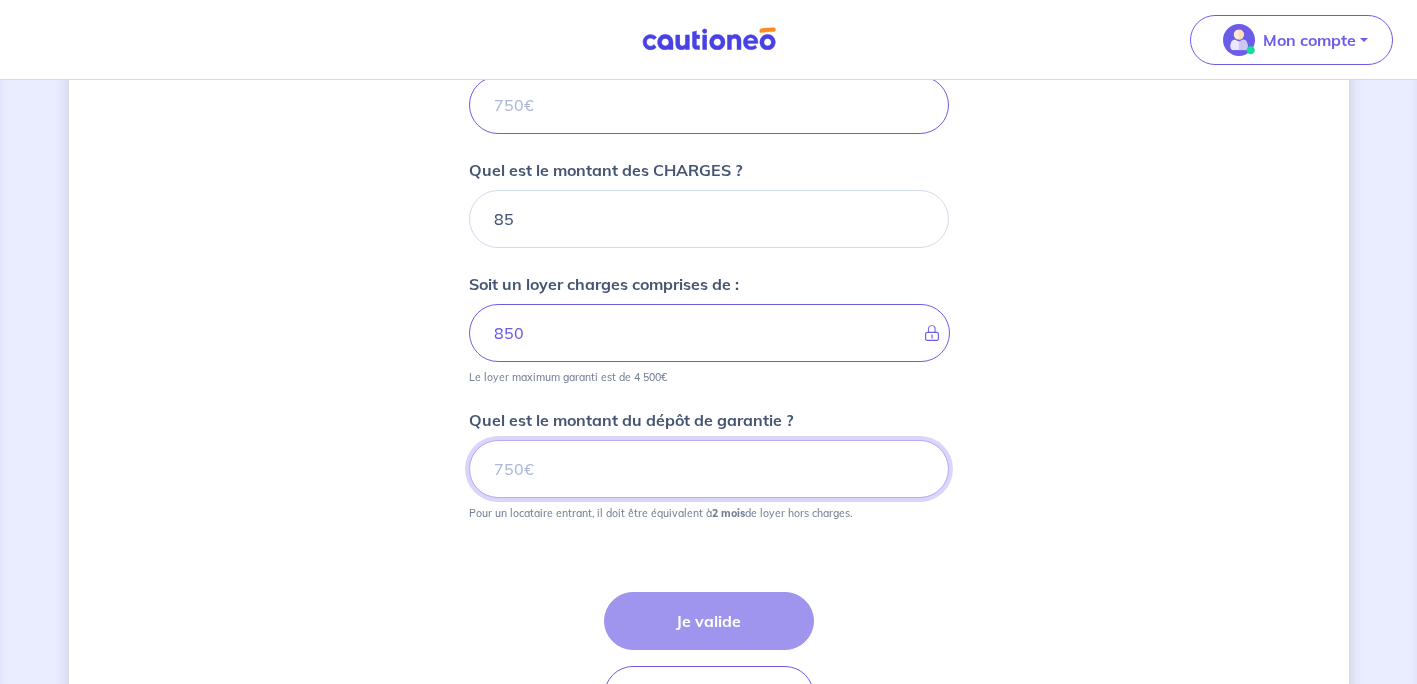 click on "Quel est le montant du dépôt de garantie ?" at bounding box center (709, 469) 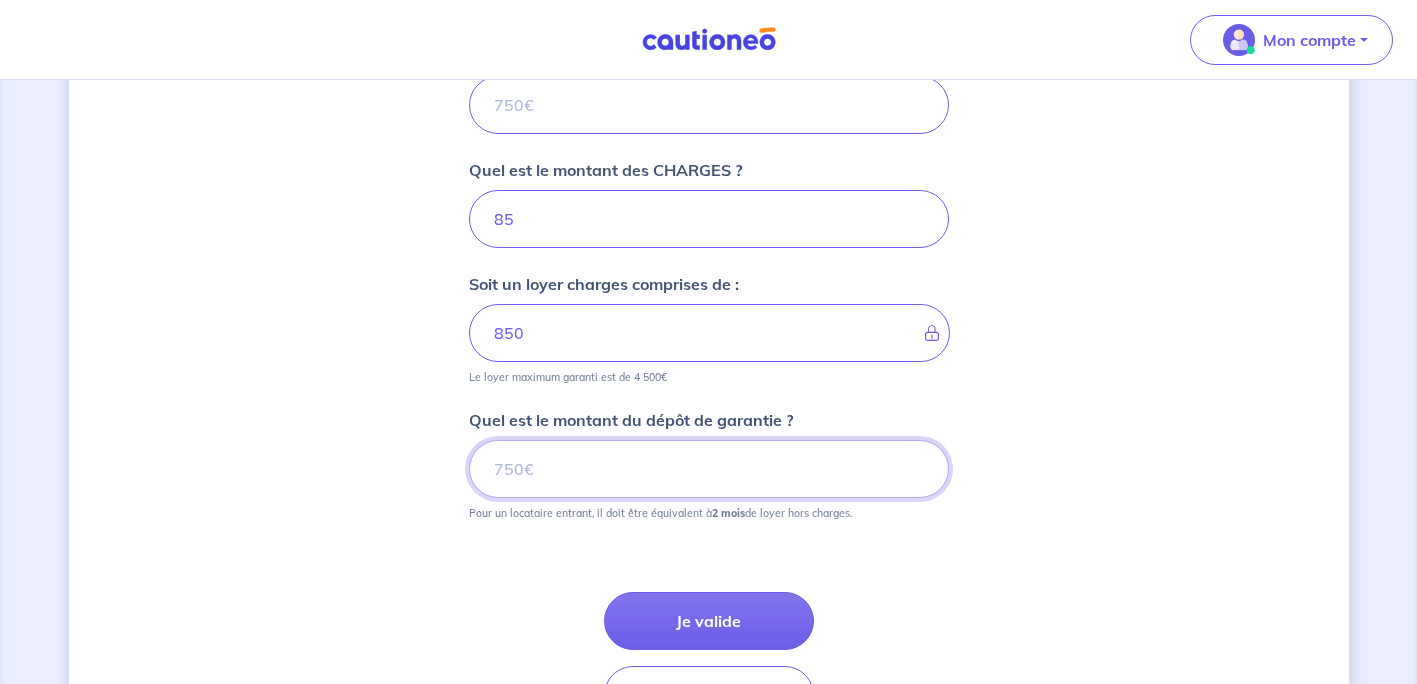type on "1530" 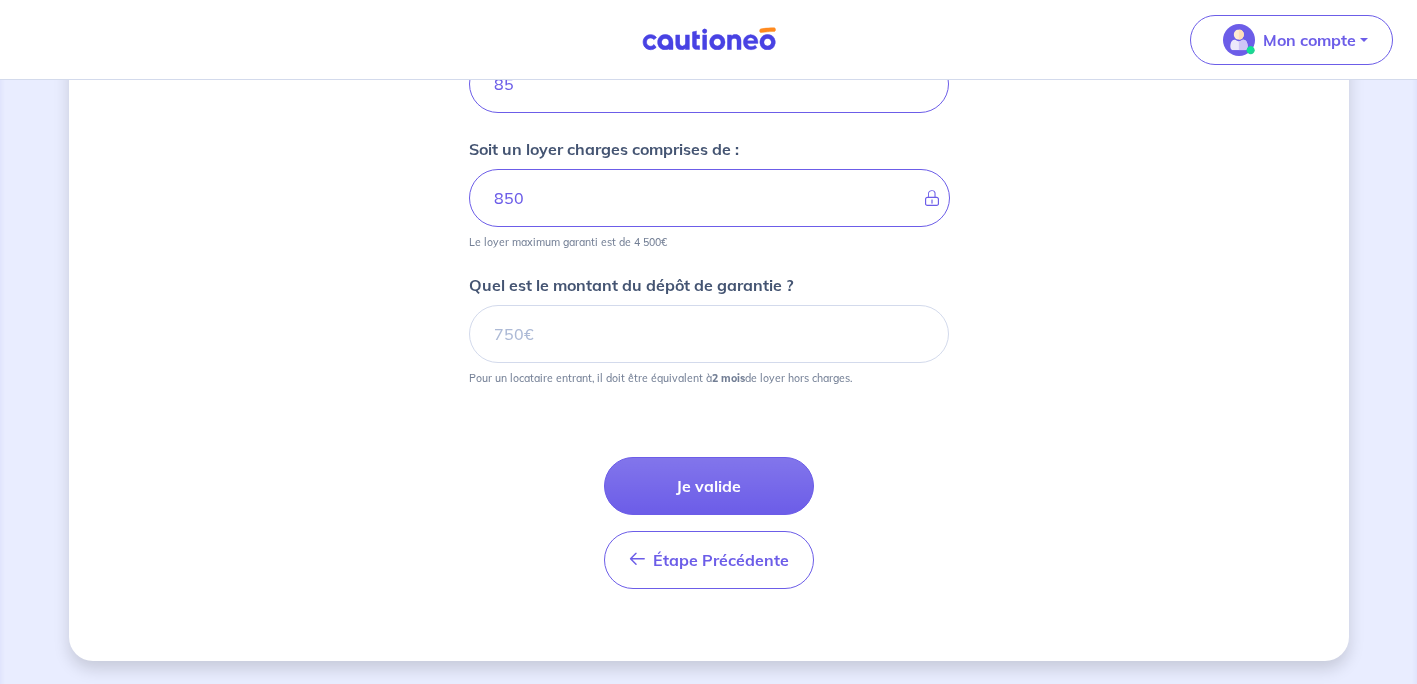 scroll, scrollTop: 994, scrollLeft: 0, axis: vertical 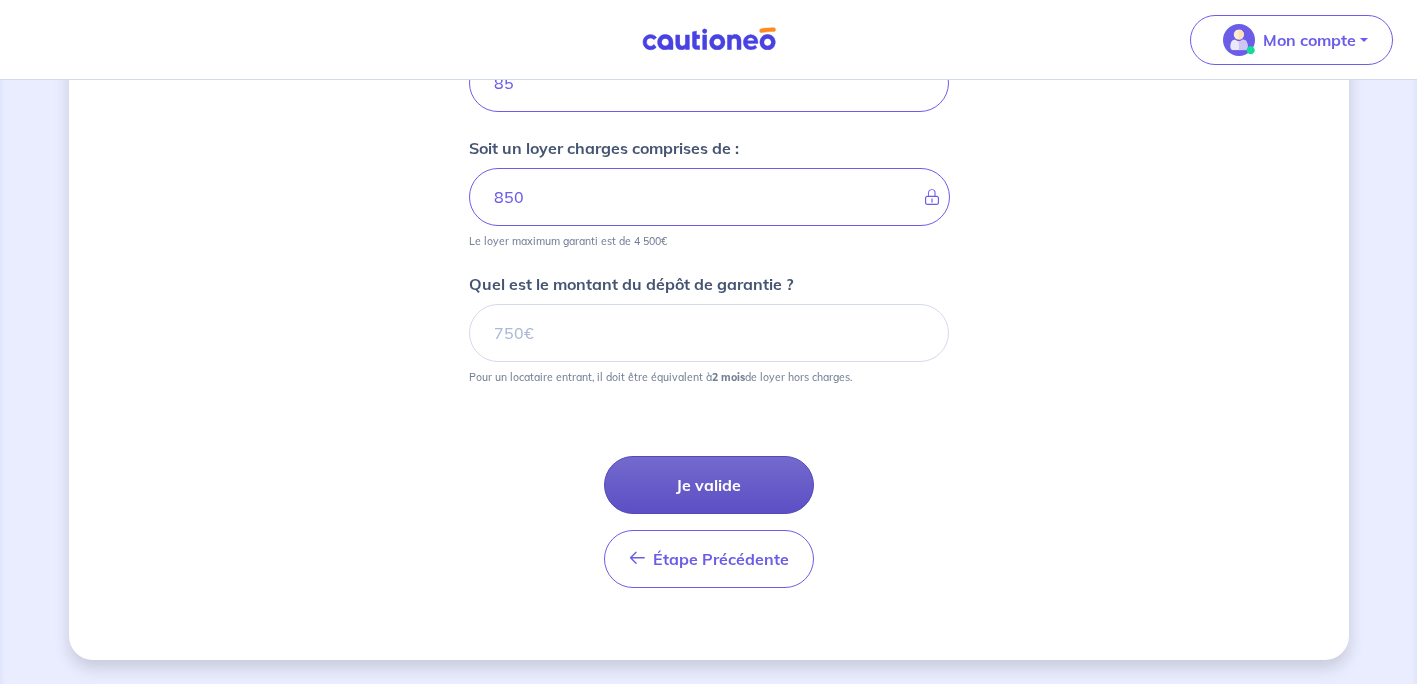 click on "Je valide" at bounding box center [709, 485] 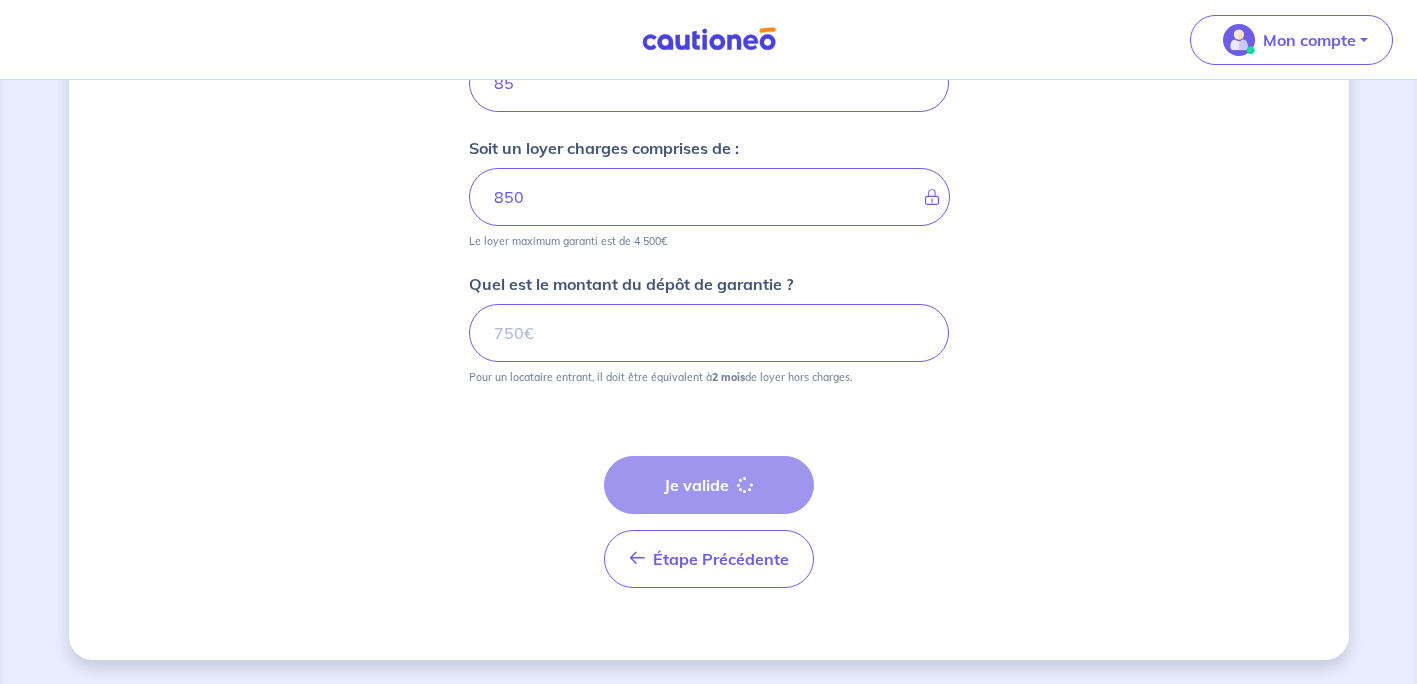 scroll, scrollTop: 0, scrollLeft: 0, axis: both 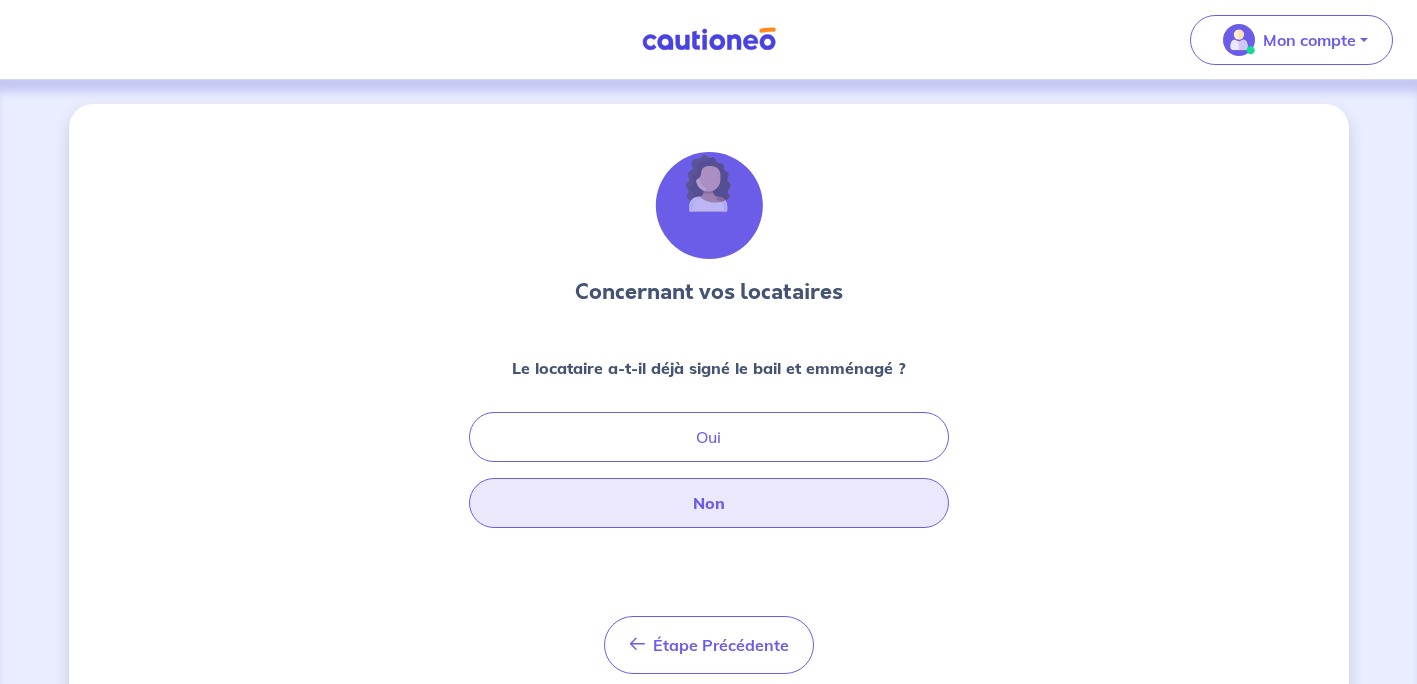 click on "Non" at bounding box center (709, 503) 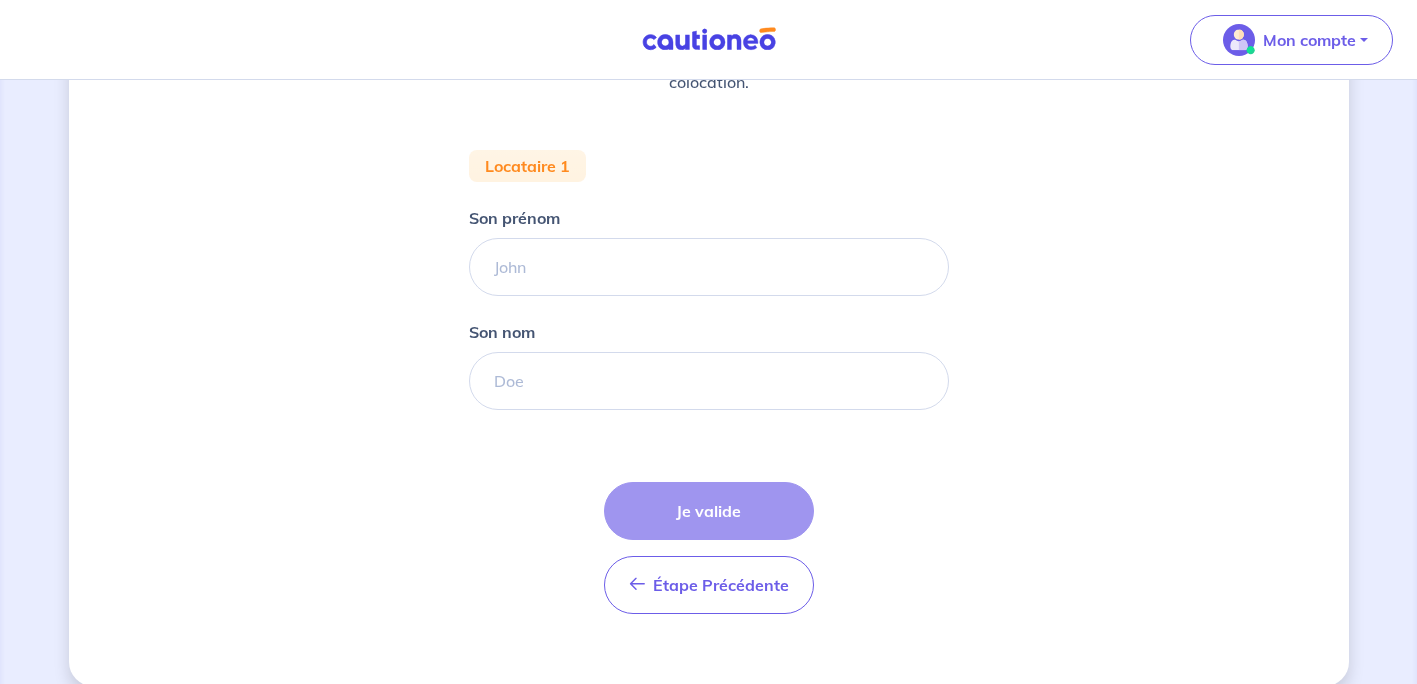 scroll, scrollTop: 360, scrollLeft: 0, axis: vertical 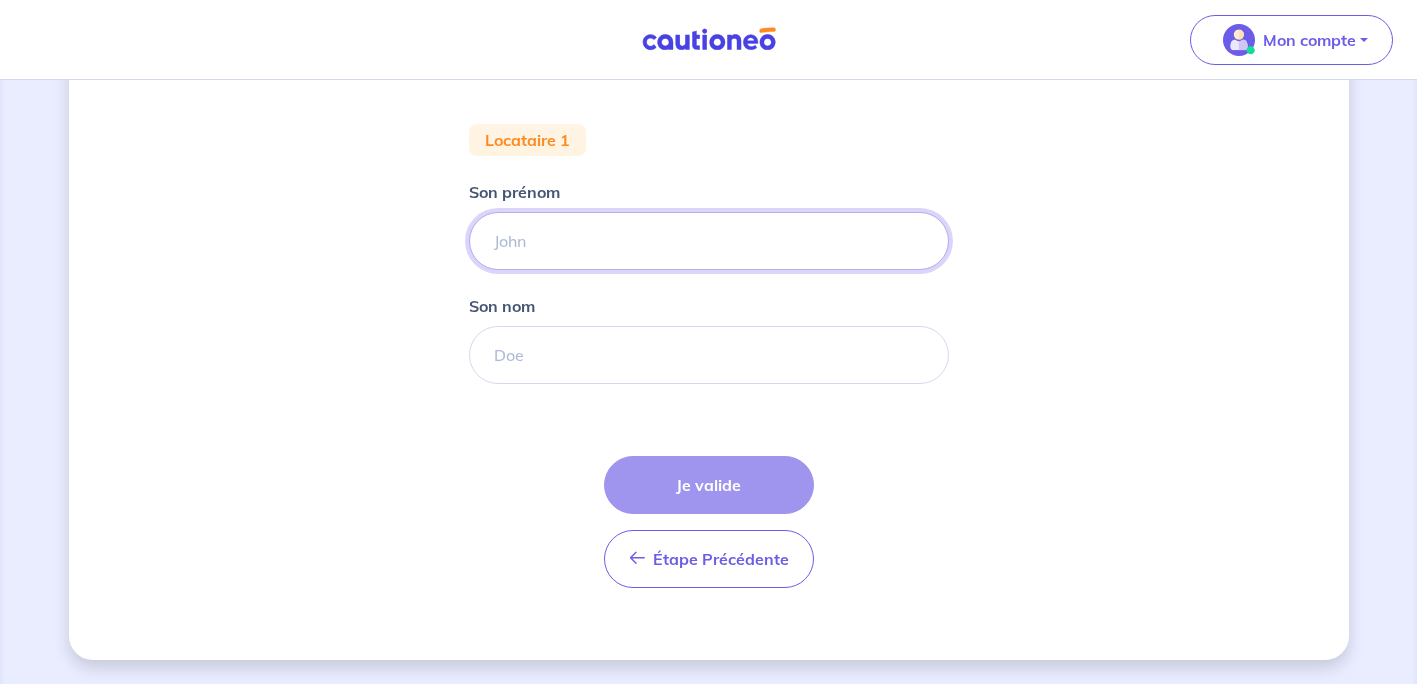 click on "Son prénom" at bounding box center (709, 241) 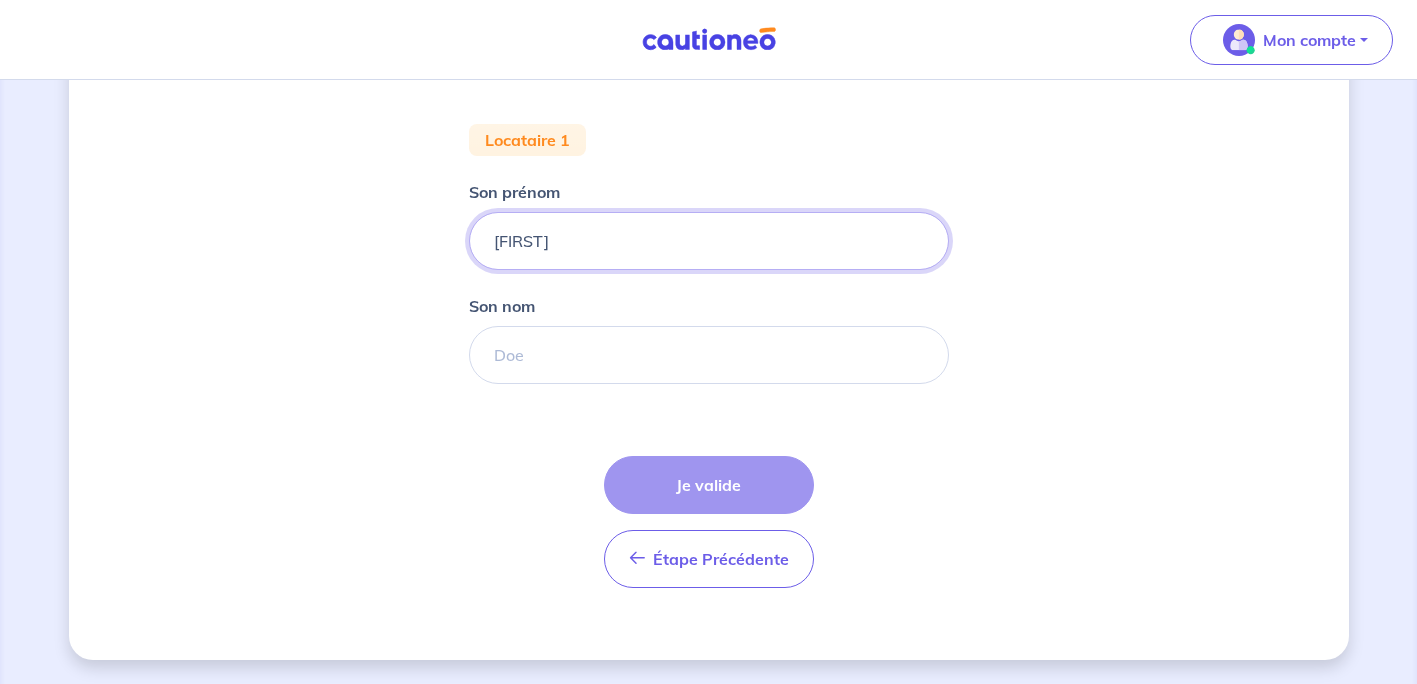 type on "BRUNO" 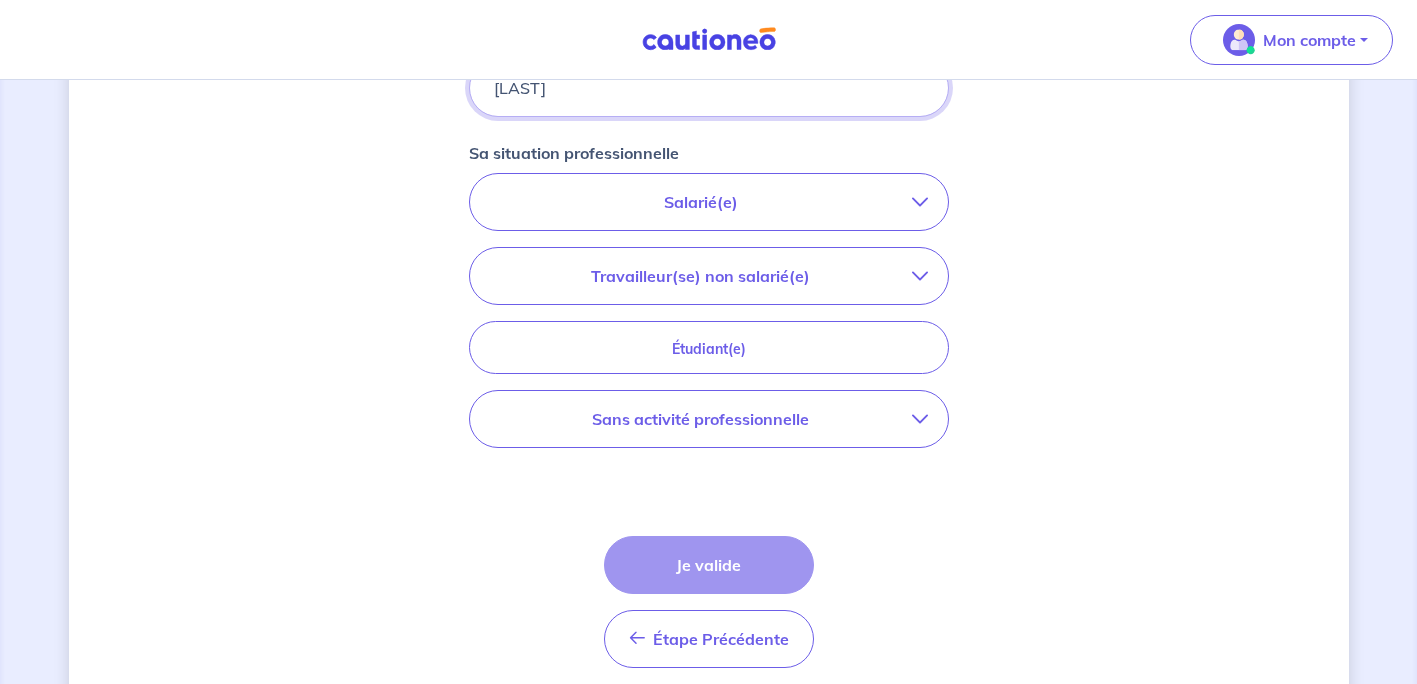 scroll, scrollTop: 660, scrollLeft: 0, axis: vertical 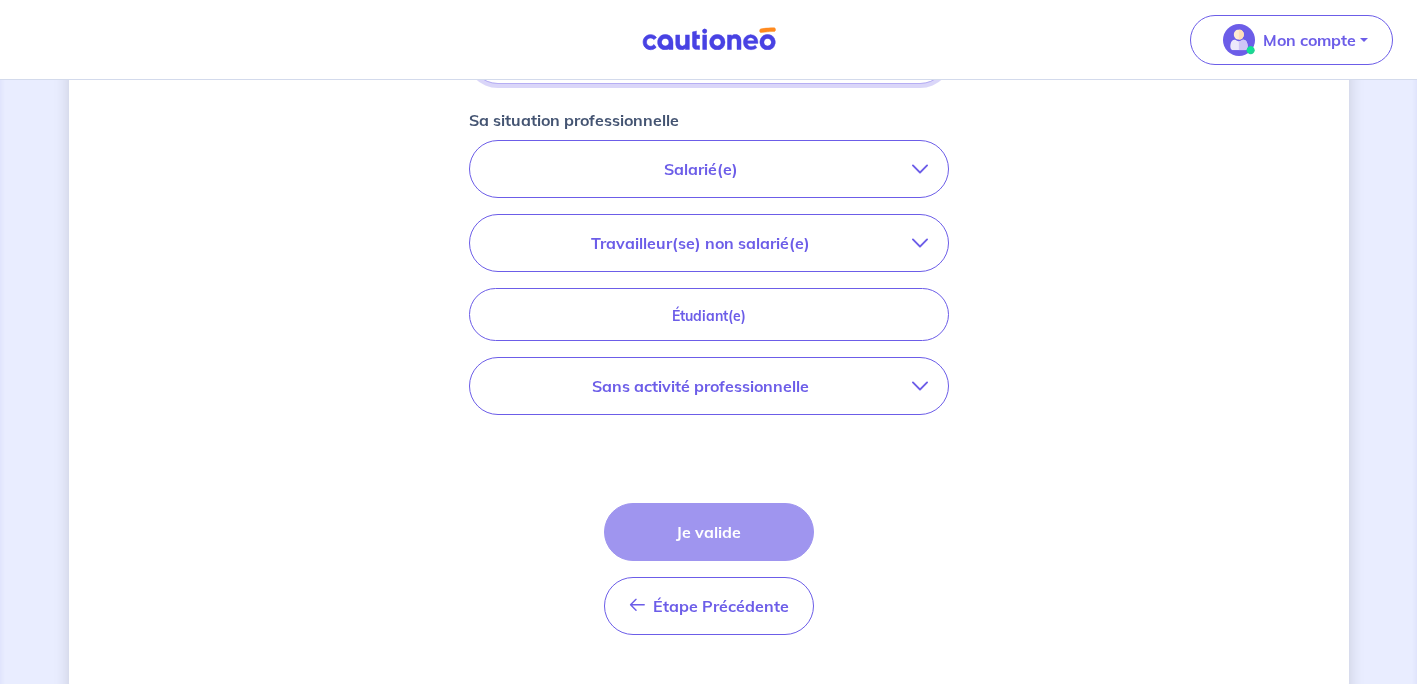 type on "BRAYER" 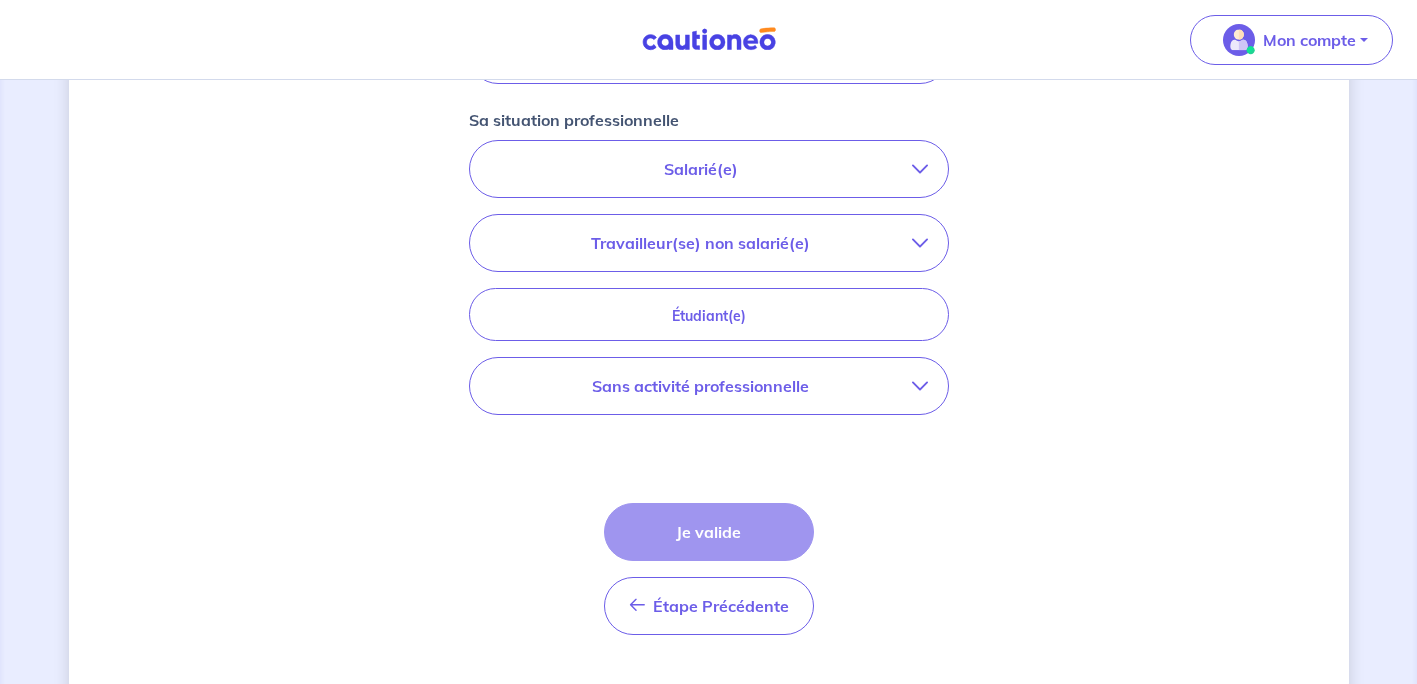 click on "Salarié(e)" at bounding box center [701, 169] 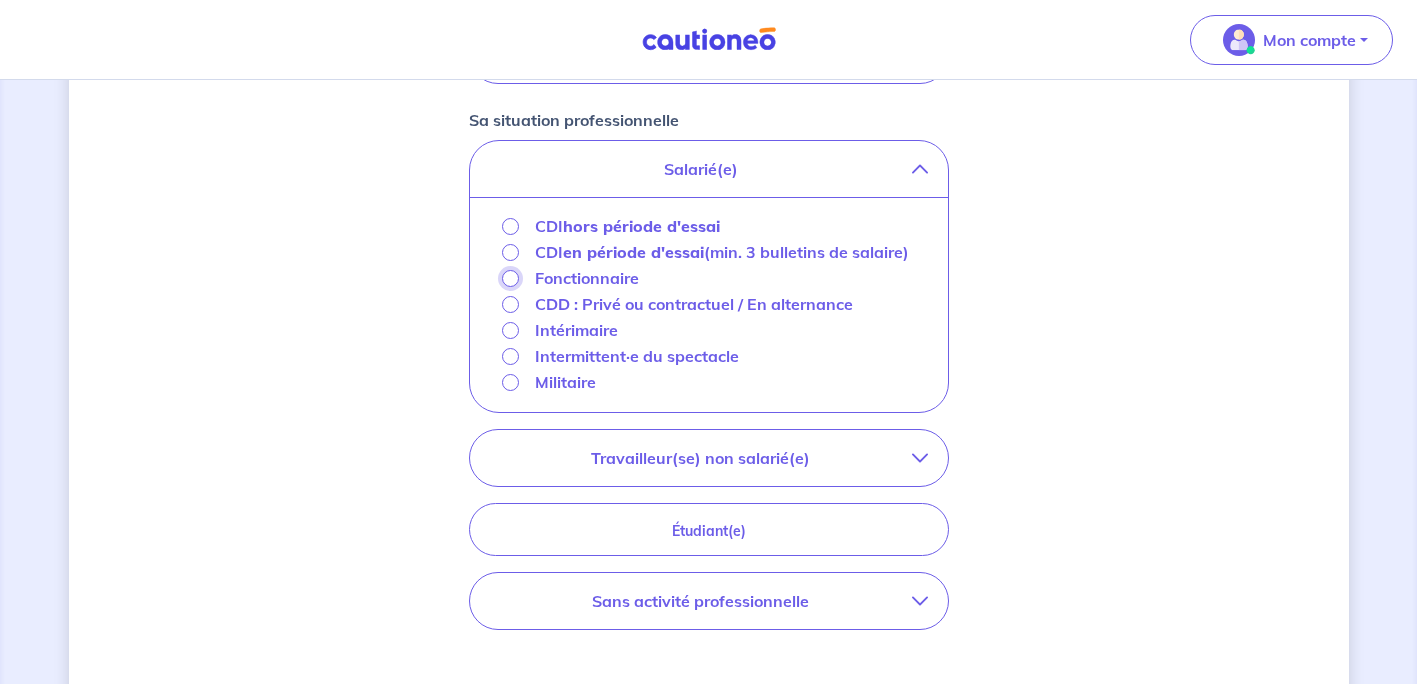 click on "Fonctionnaire" at bounding box center [510, 278] 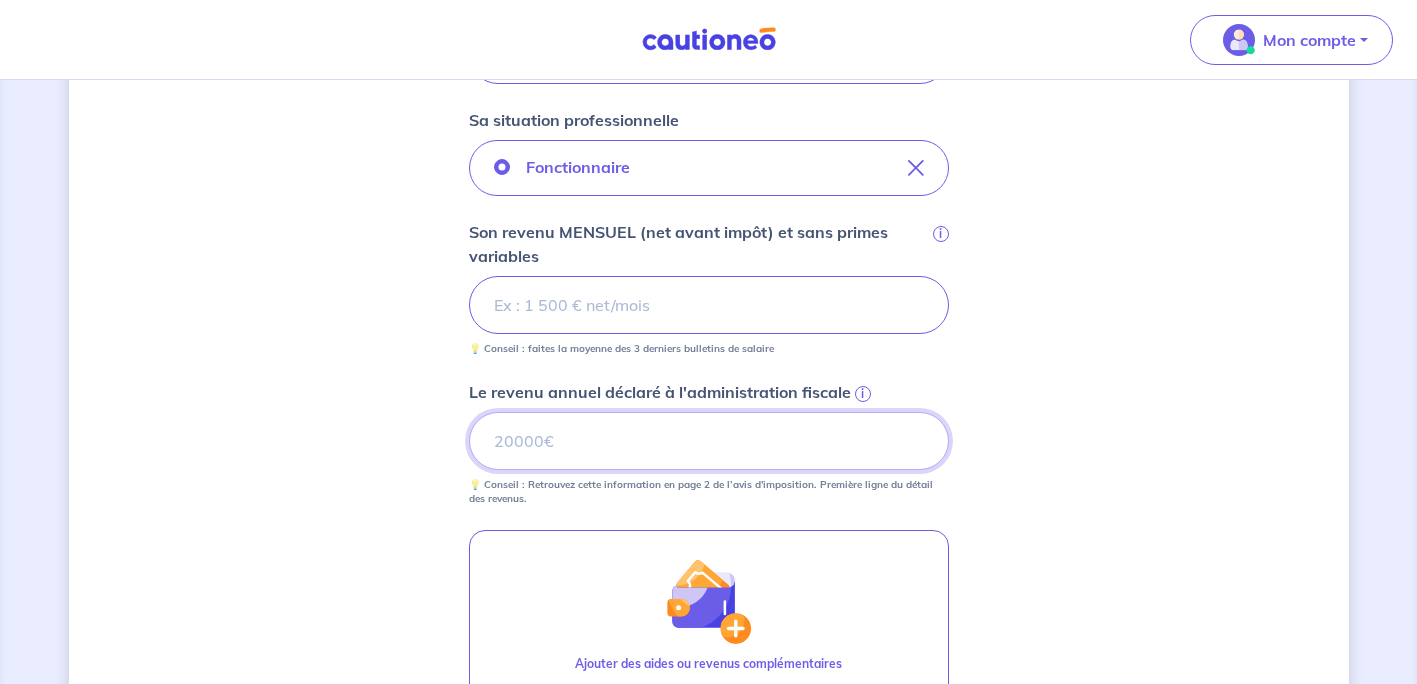 click on "Le revenu annuel déclaré à l'administration fiscale i" at bounding box center [709, 441] 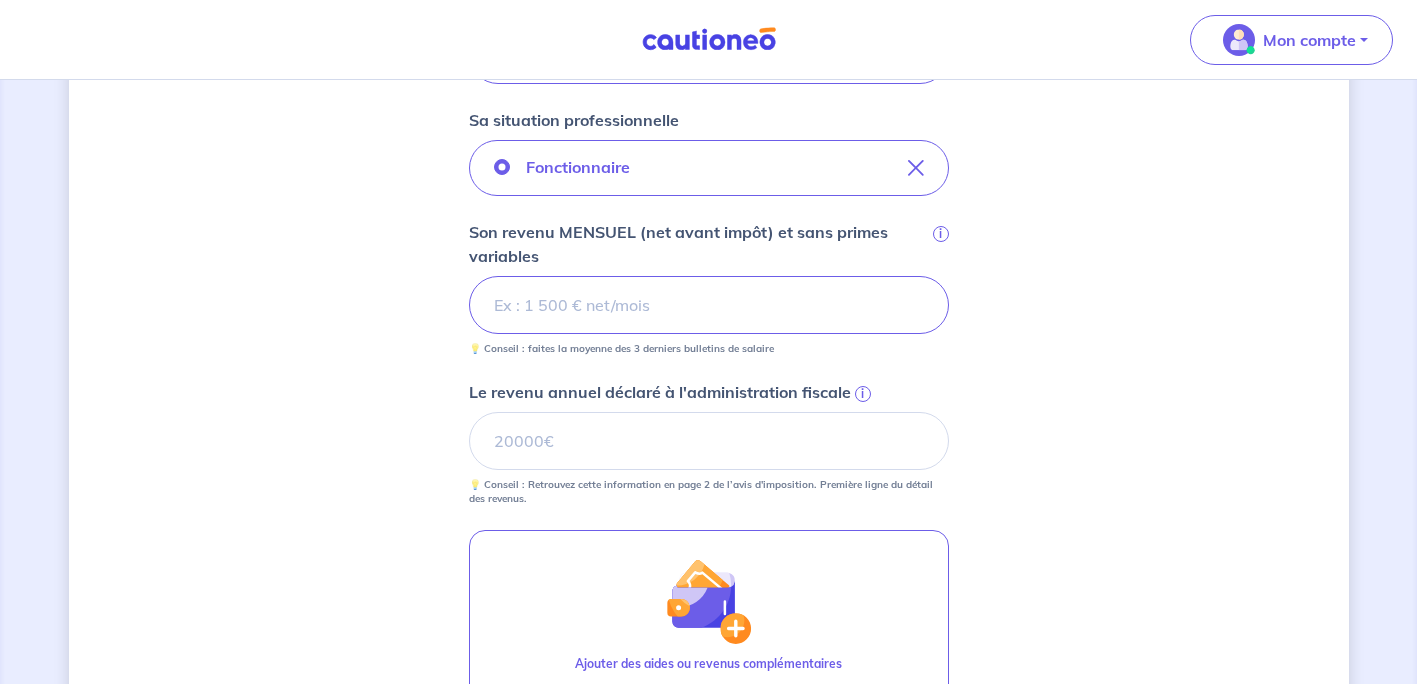 click on "i" at bounding box center (863, 394) 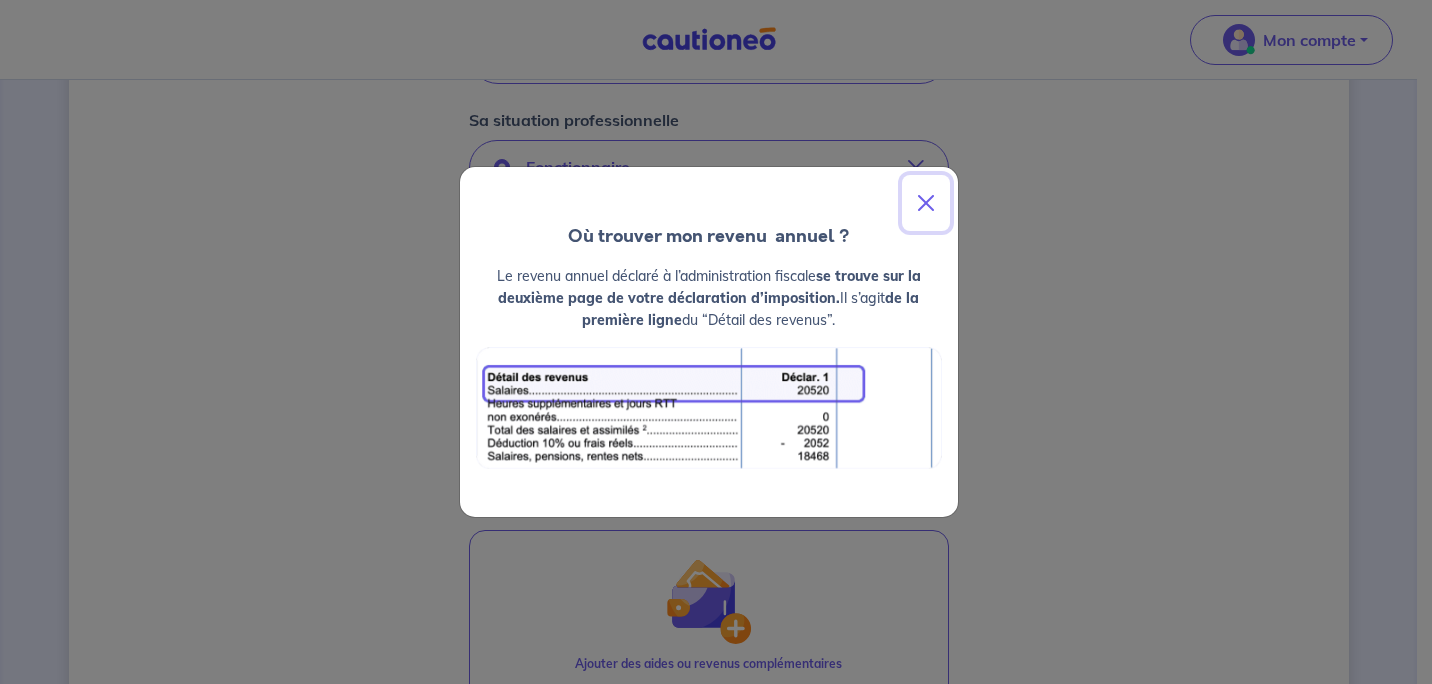 click at bounding box center [926, 203] 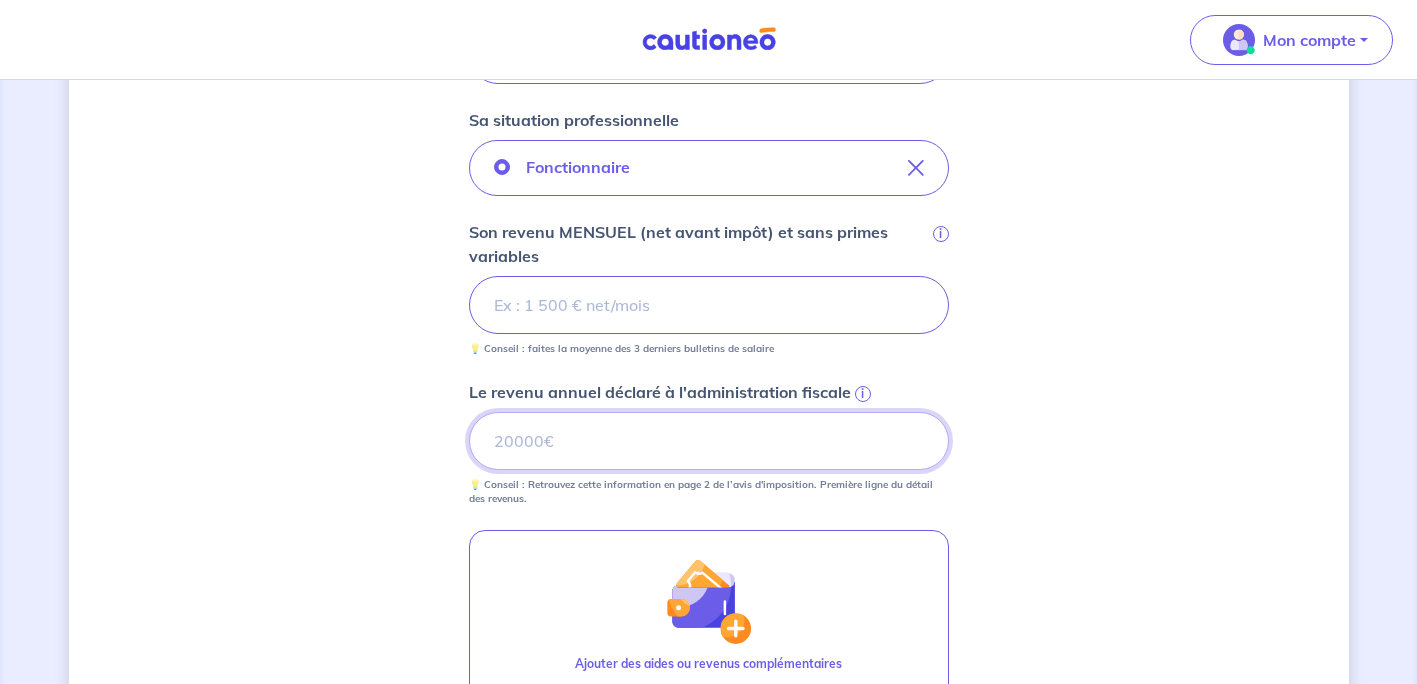 click on "Le revenu annuel déclaré à l'administration fiscale i" at bounding box center [709, 441] 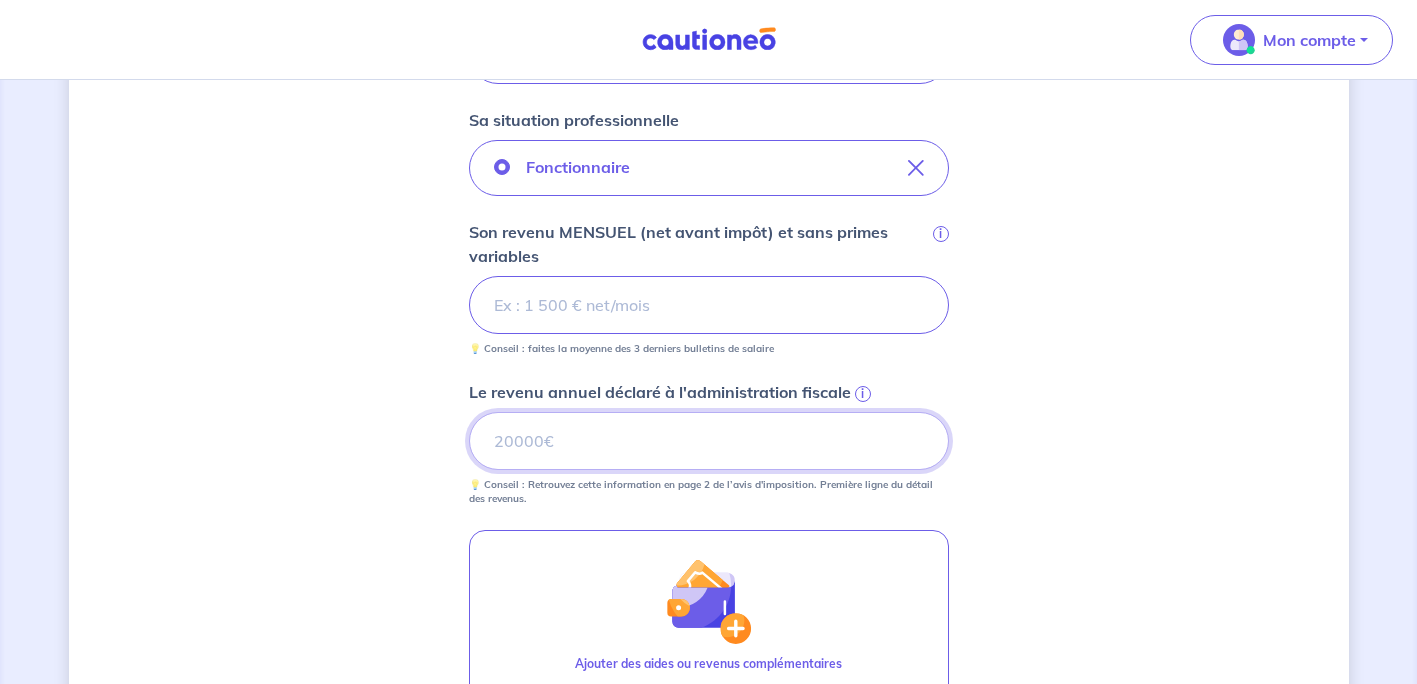 type on "20386" 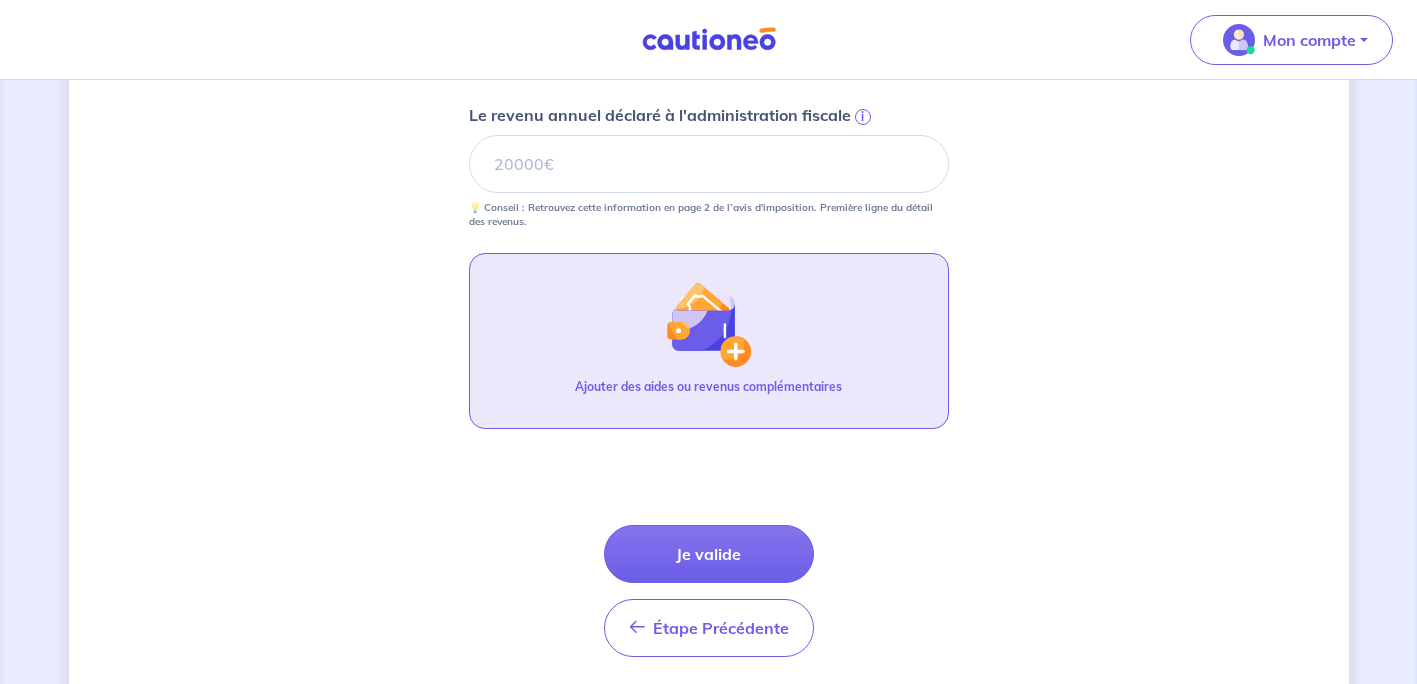 scroll, scrollTop: 960, scrollLeft: 0, axis: vertical 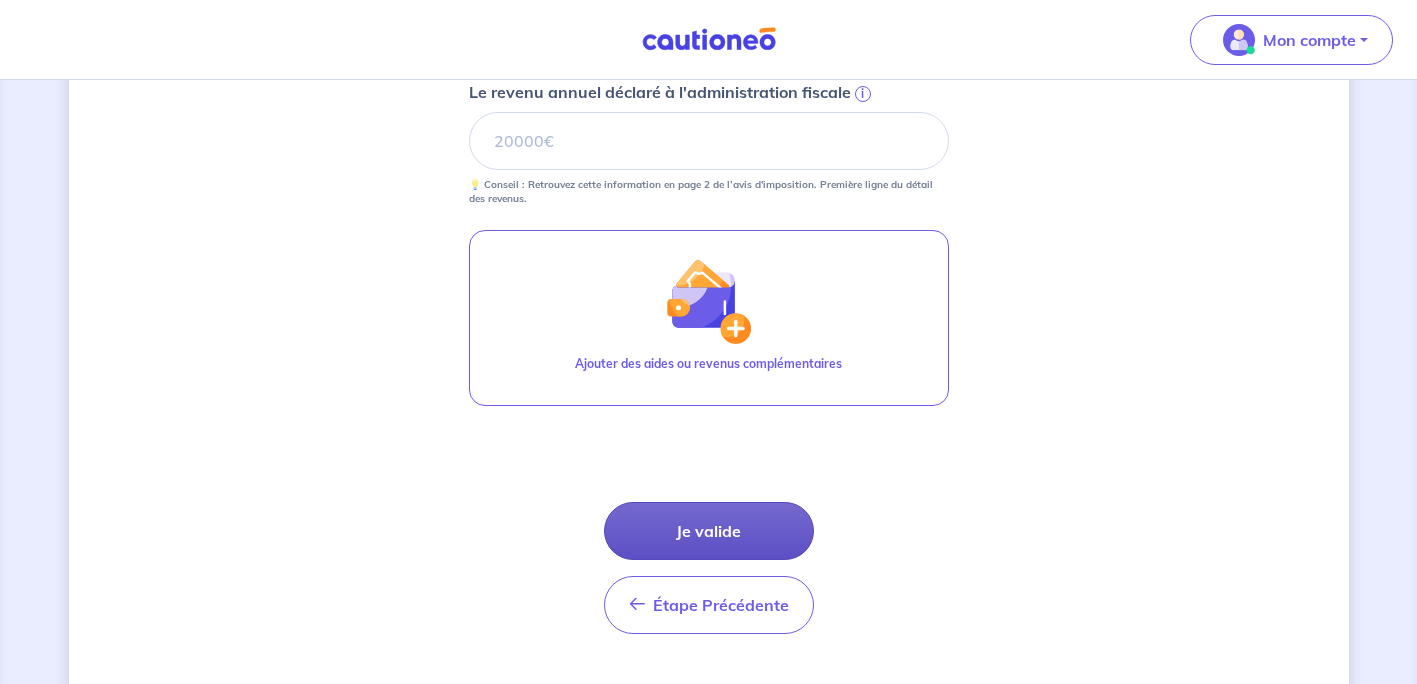 click on "Je valide" at bounding box center [709, 531] 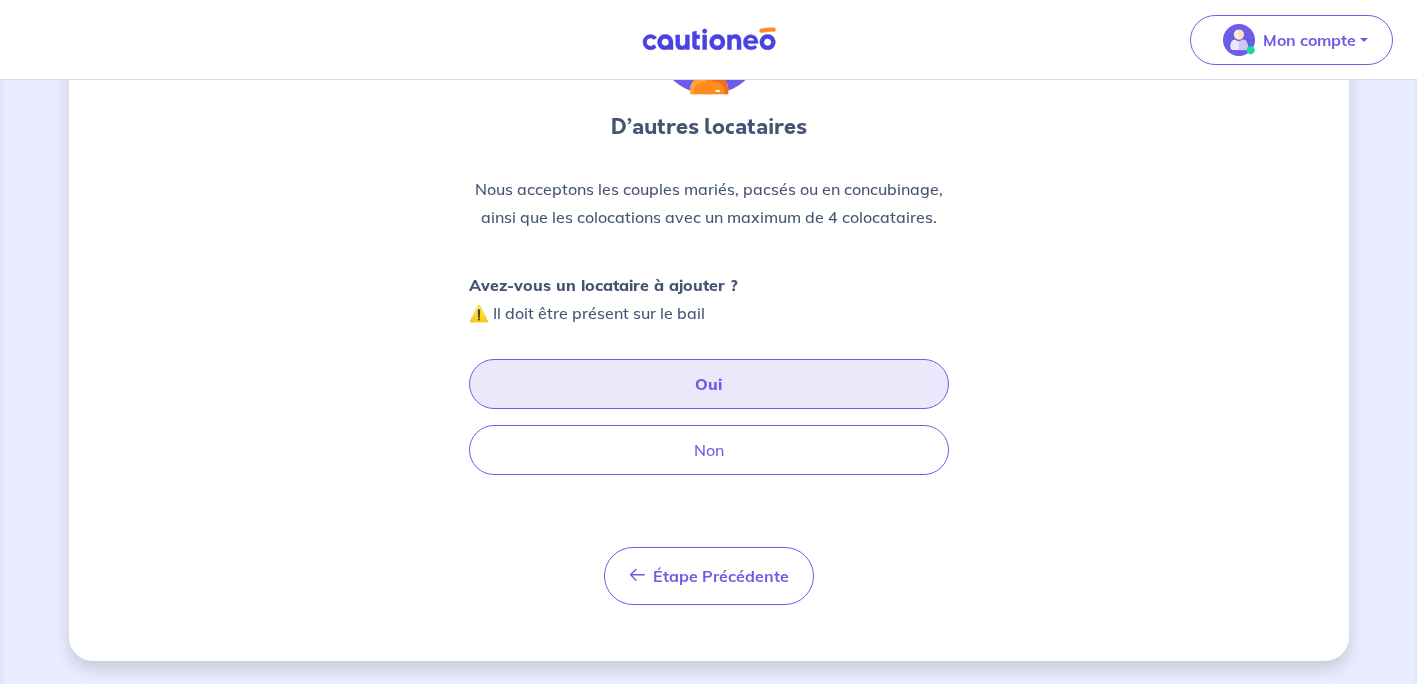 scroll, scrollTop: 166, scrollLeft: 0, axis: vertical 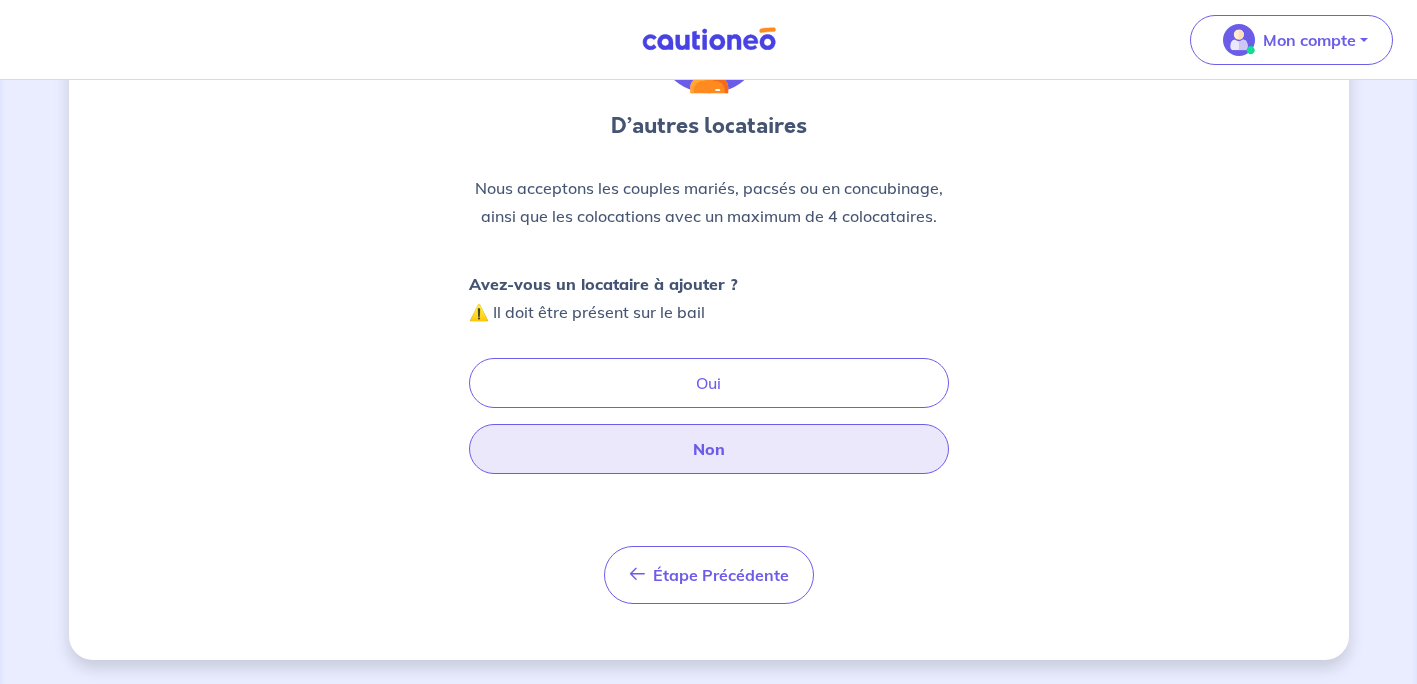 click on "Non" at bounding box center (709, 449) 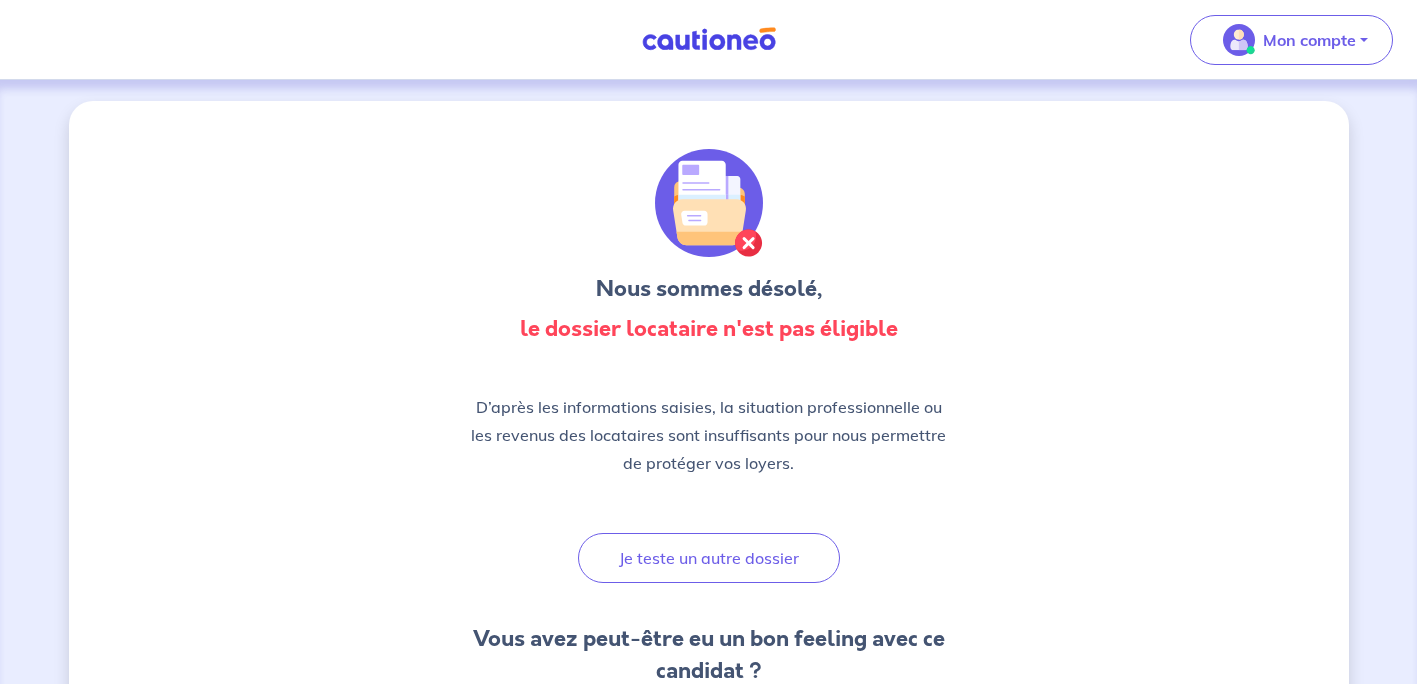 scroll, scrollTop: 0, scrollLeft: 0, axis: both 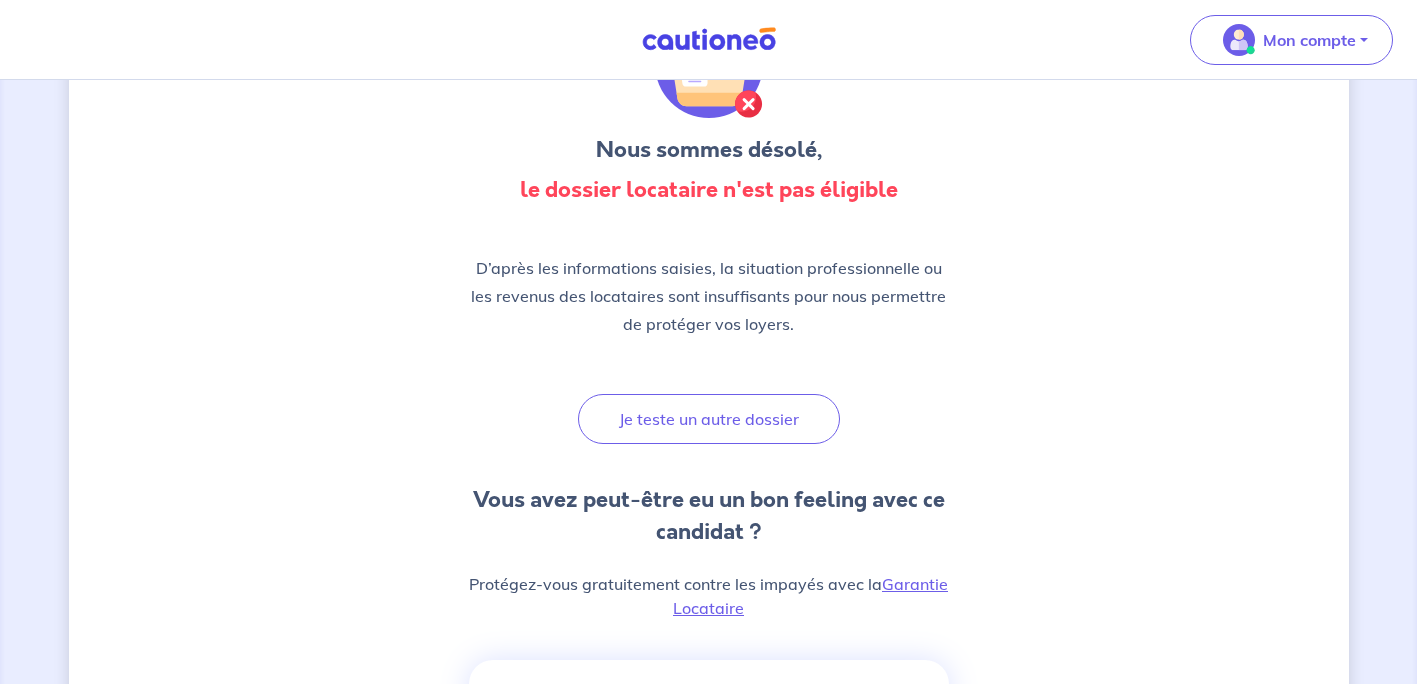 click at bounding box center (709, 39) 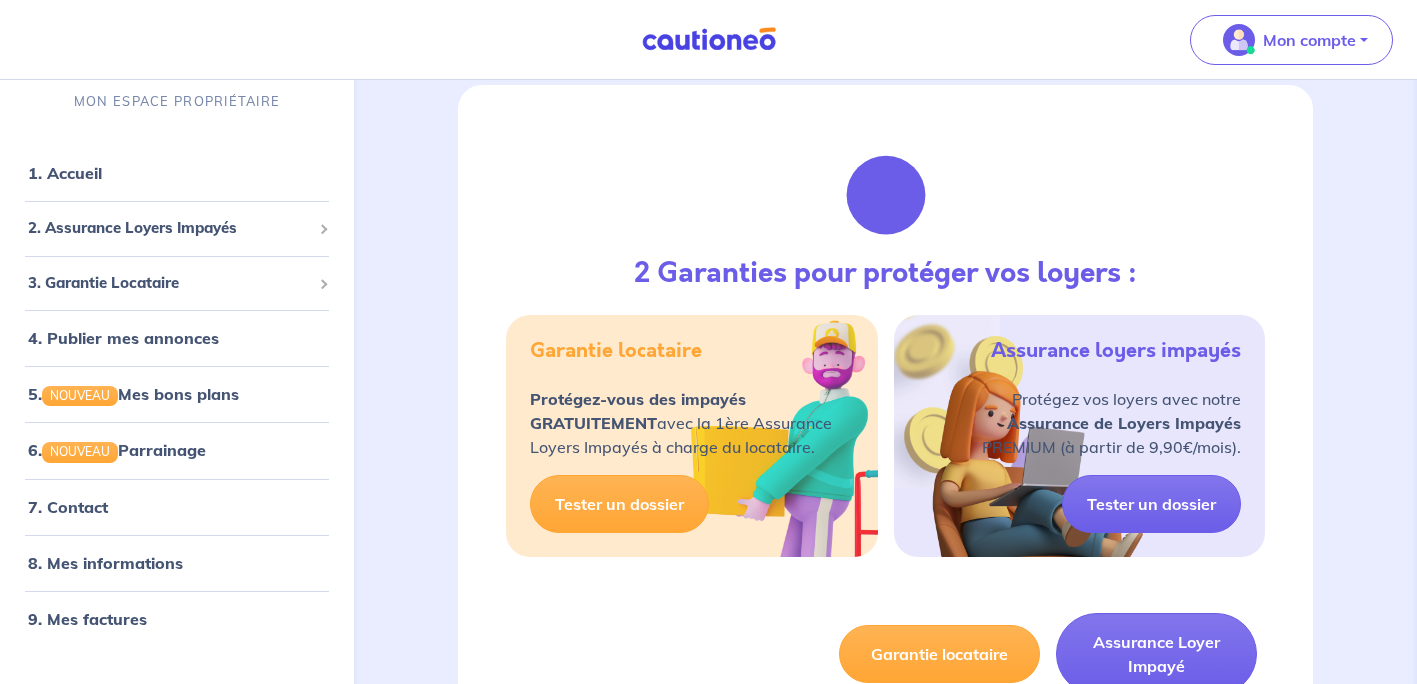 scroll, scrollTop: 0, scrollLeft: 0, axis: both 